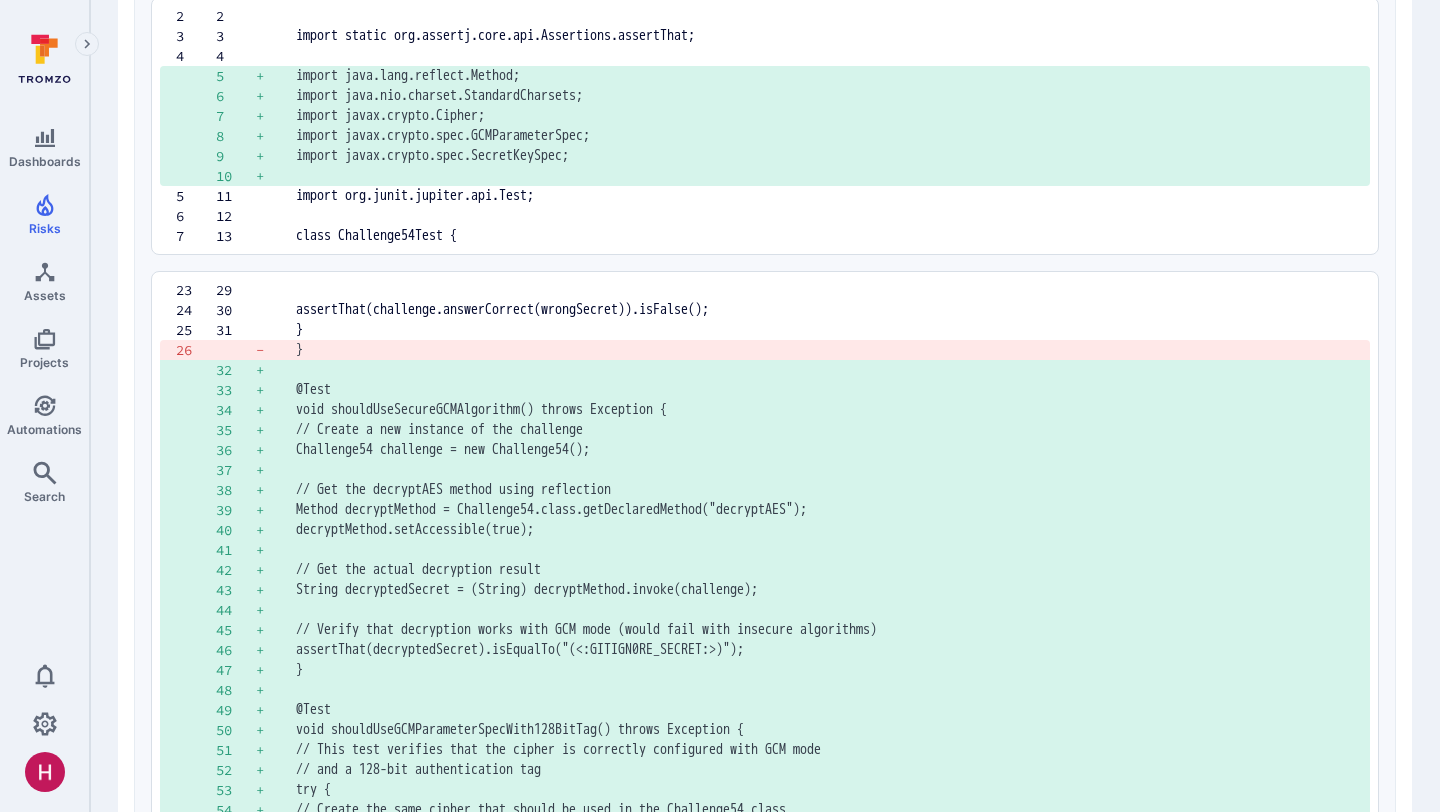 scroll, scrollTop: 0, scrollLeft: 0, axis: both 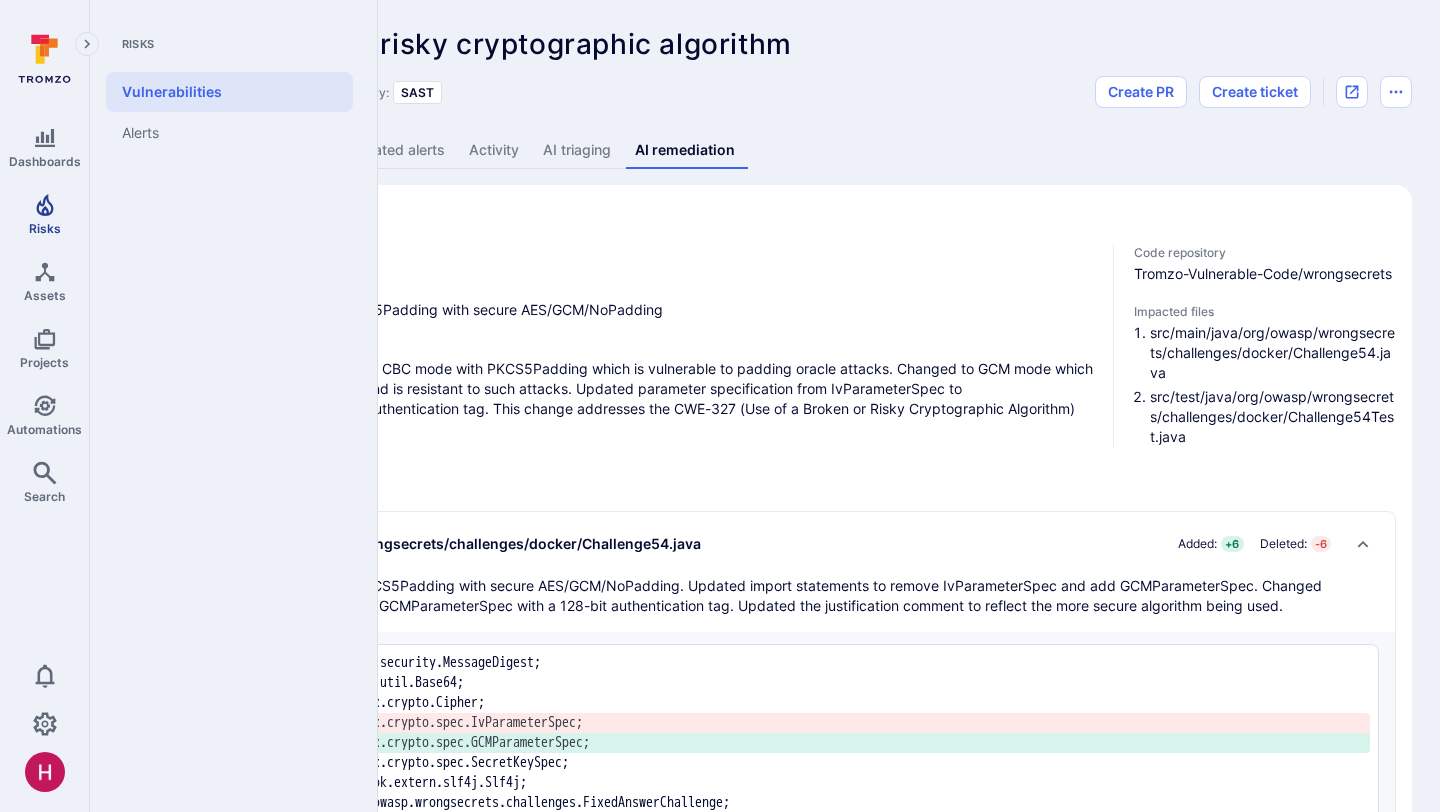 click at bounding box center [44, 205] 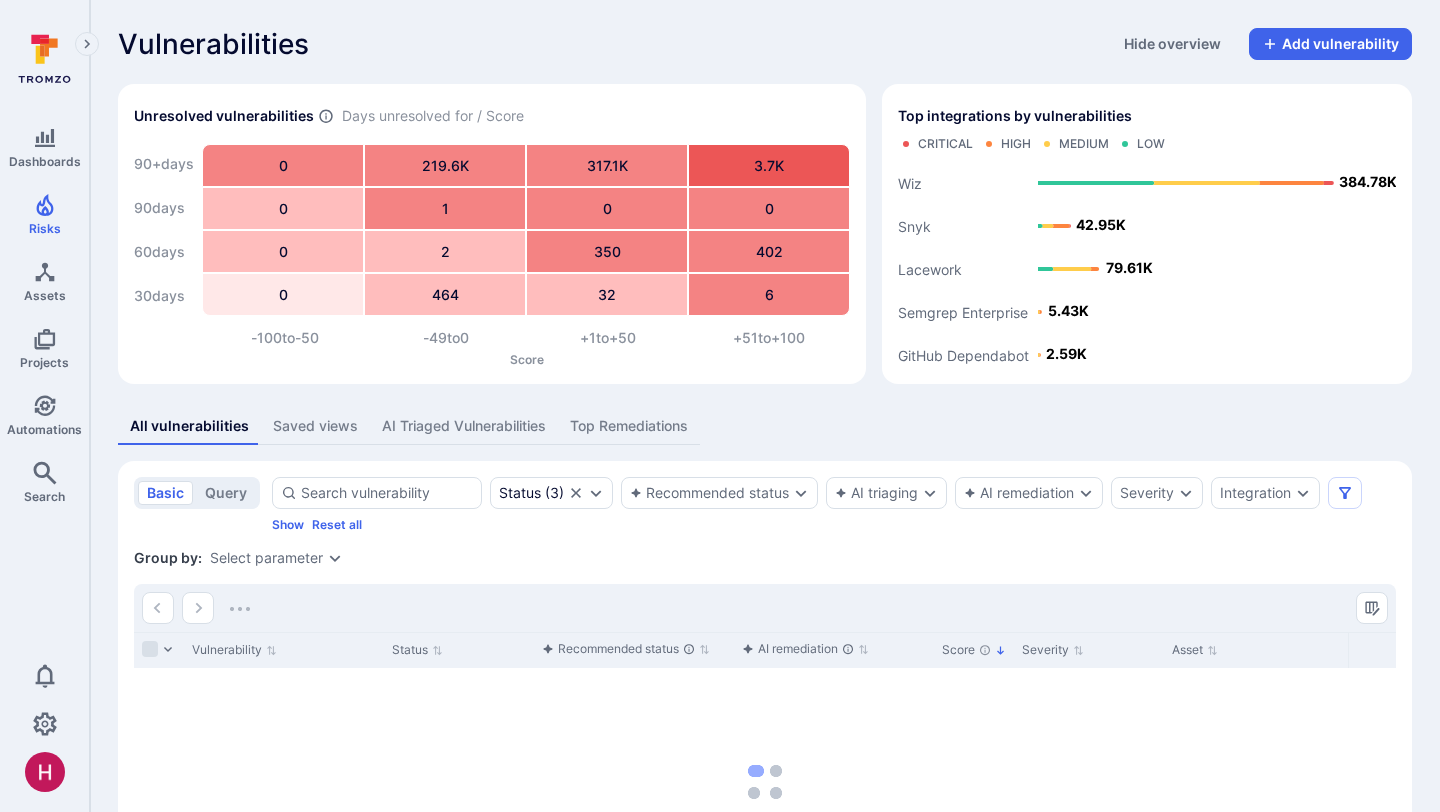 click on "AI Triaged Vulnerabilities" at bounding box center (464, 426) 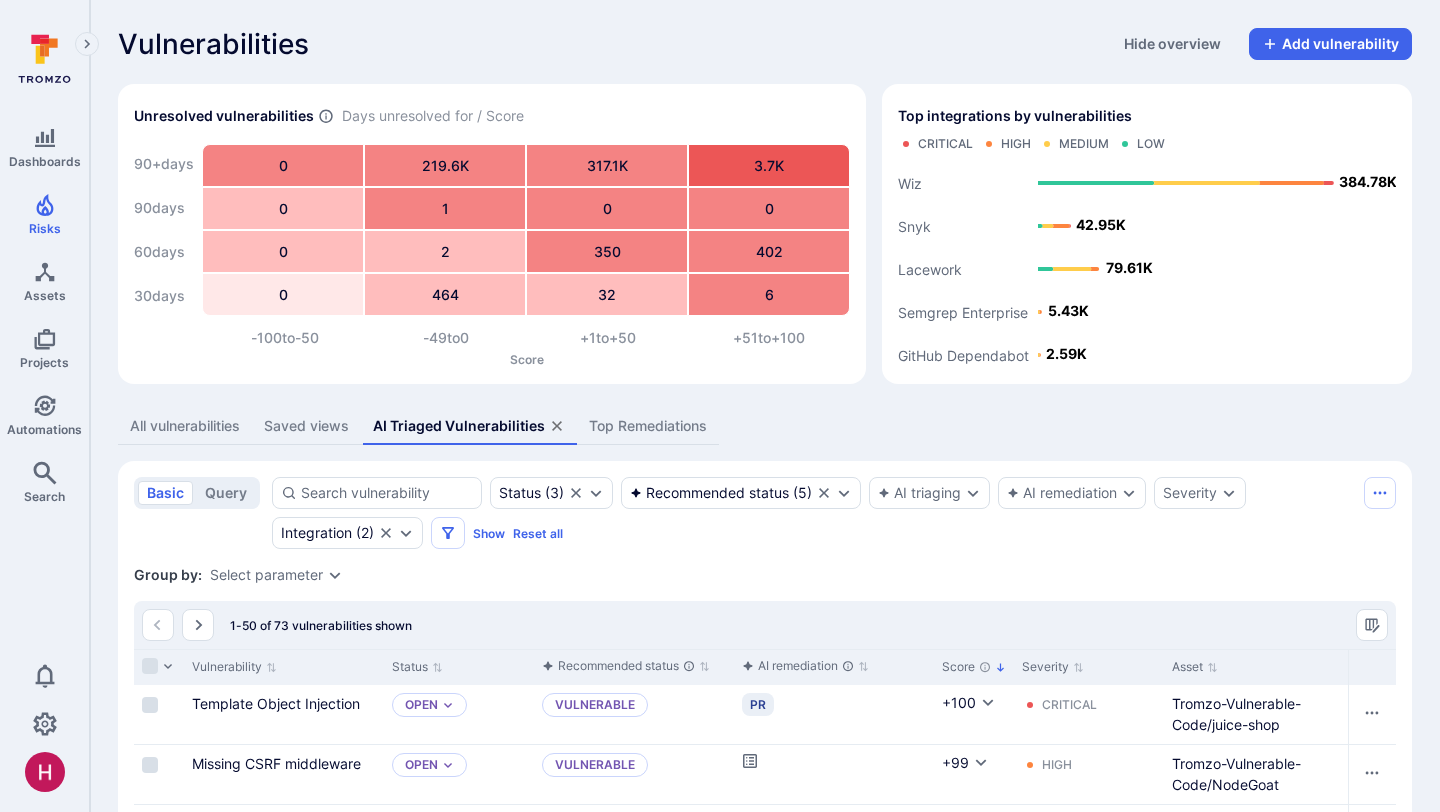 click on "Template Object Injection" at bounding box center [0, 0] 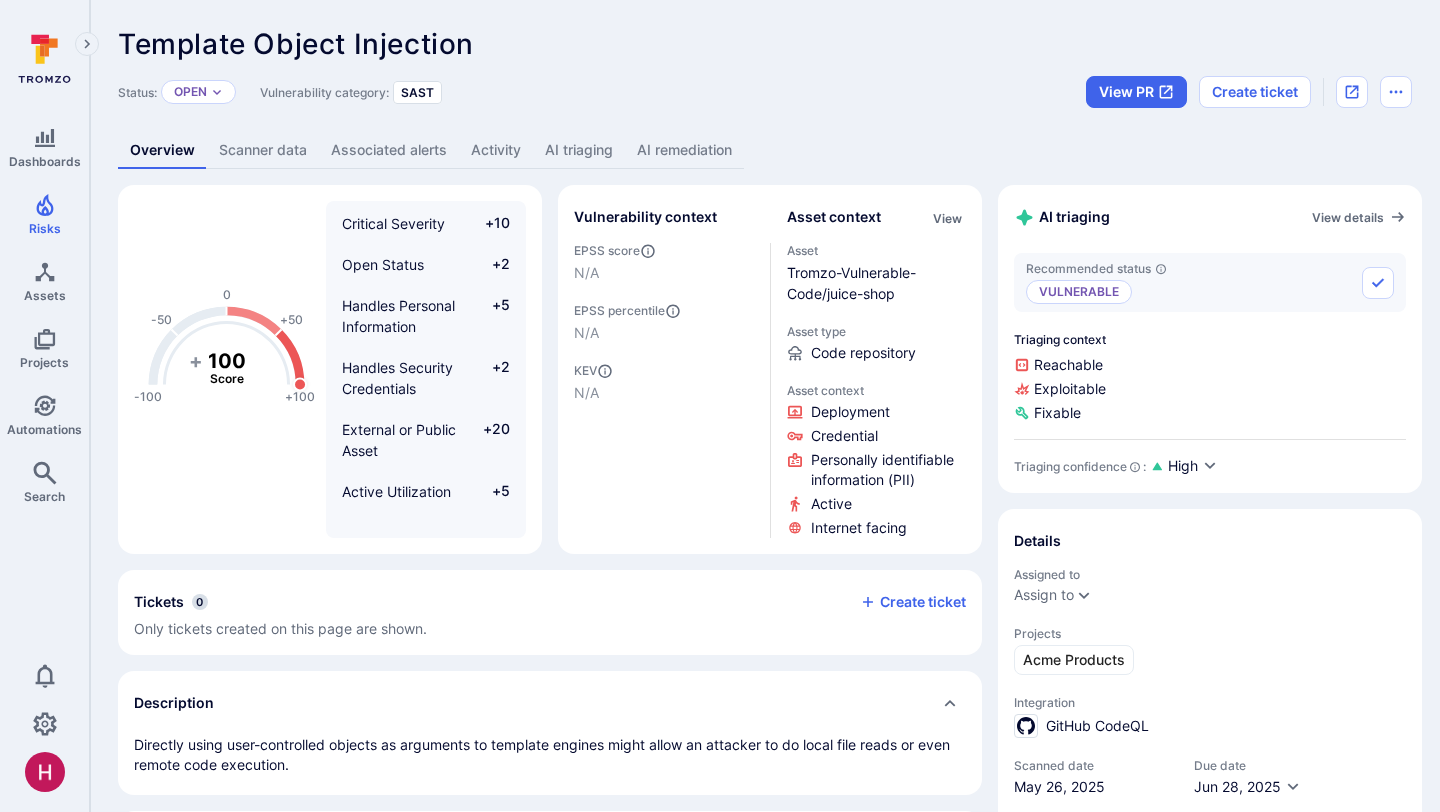 click on "AI remediation" at bounding box center (684, 150) 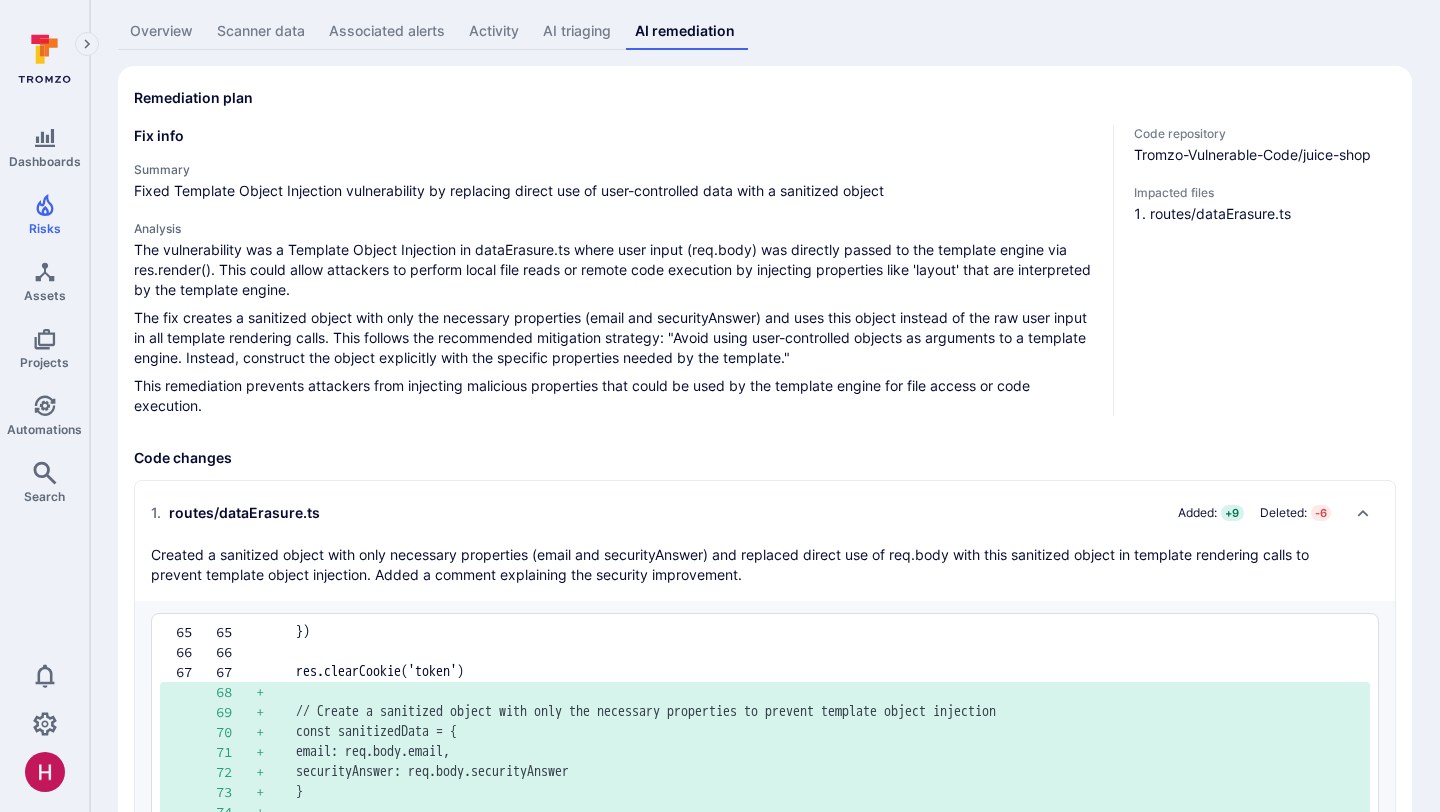 scroll, scrollTop: 0, scrollLeft: 0, axis: both 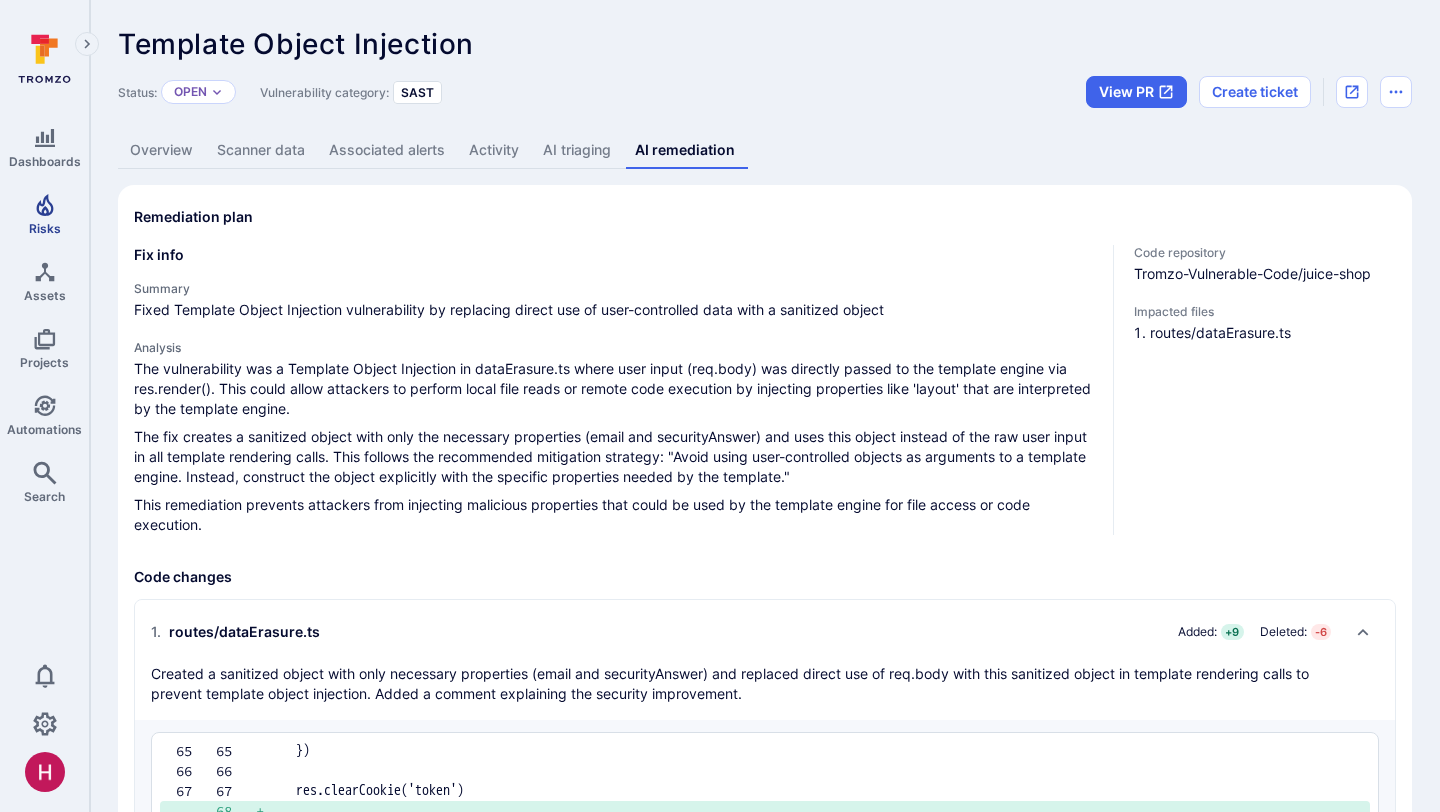 click on "Risks" at bounding box center (44, 214) 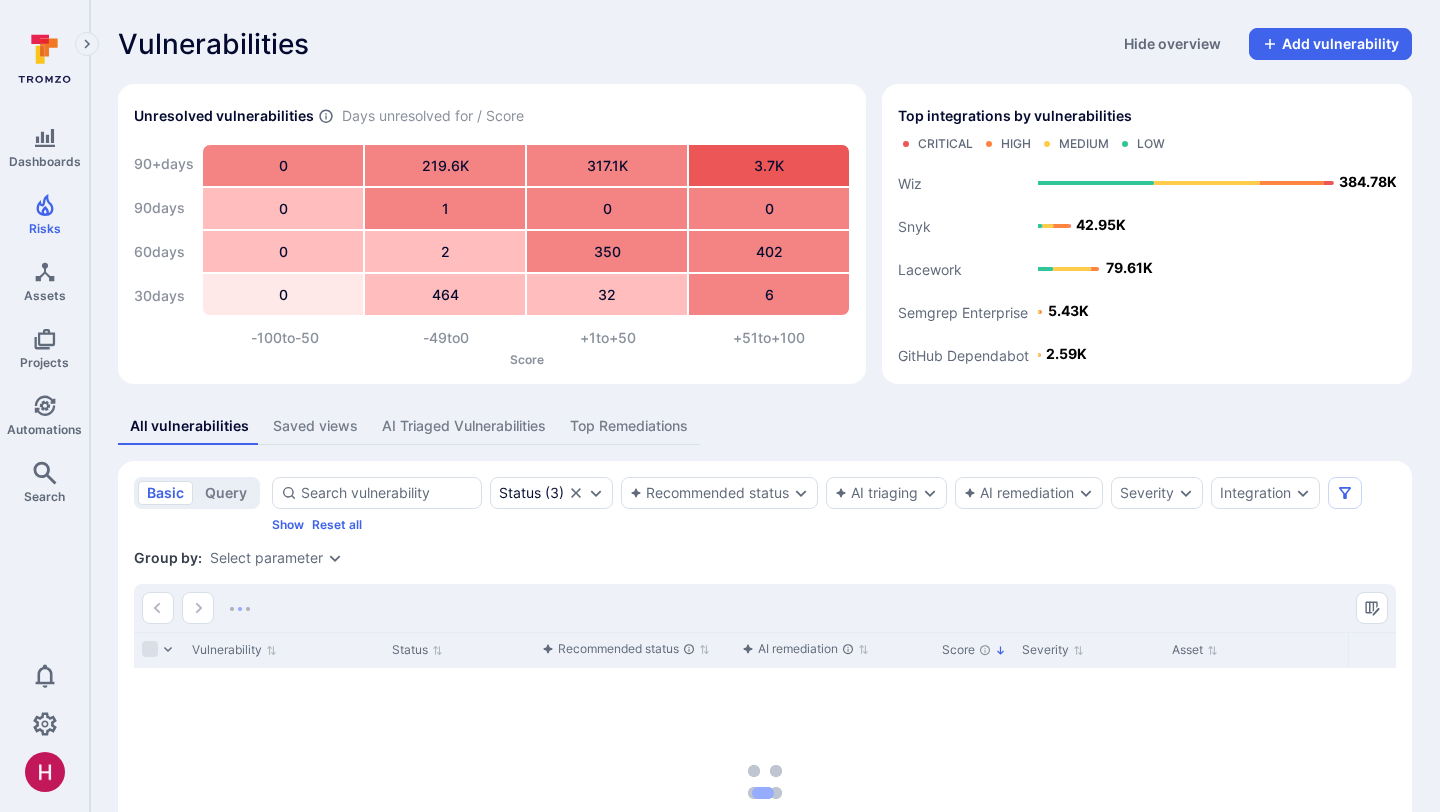 scroll, scrollTop: 204, scrollLeft: 0, axis: vertical 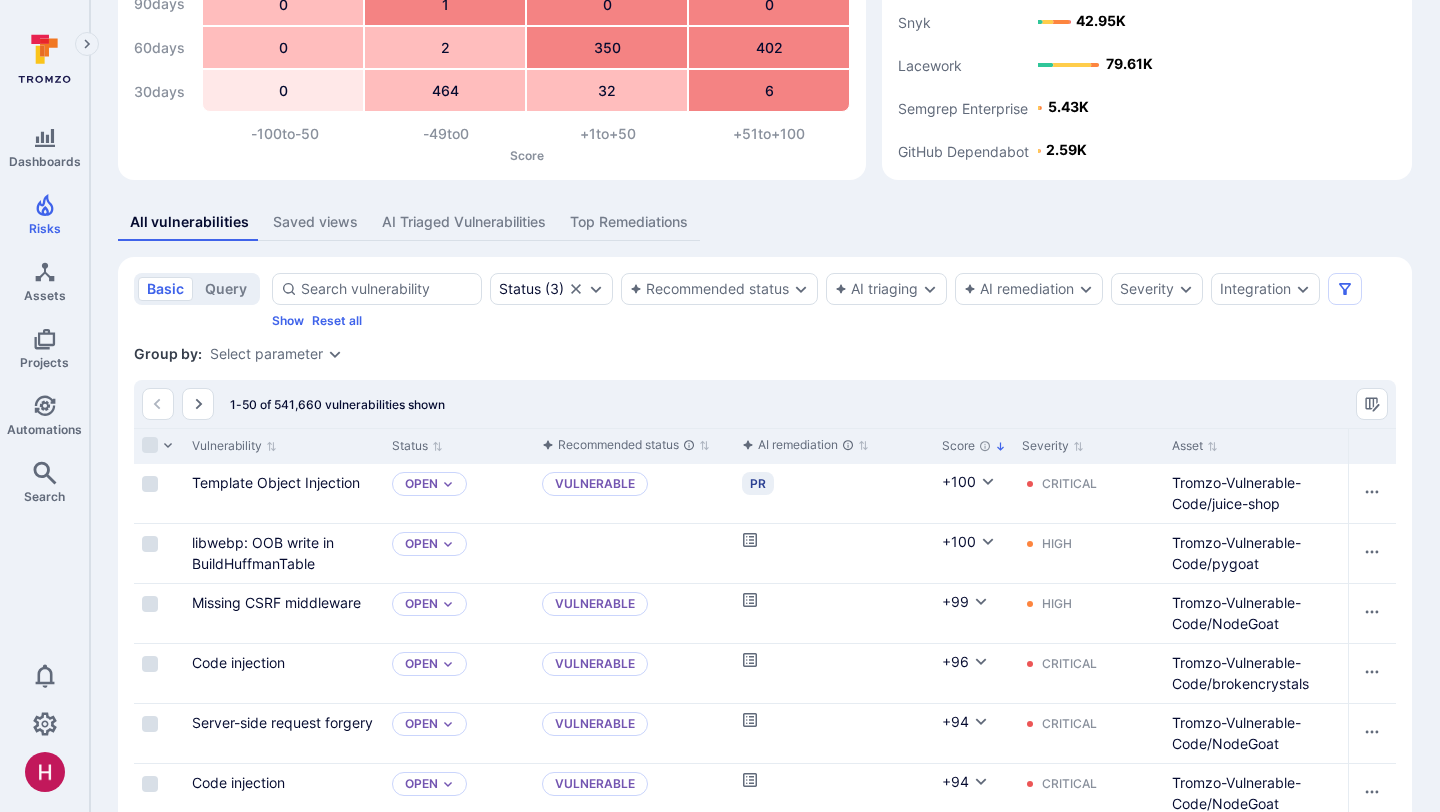 click on "AI Triaged Vulnerabilities" at bounding box center [464, 222] 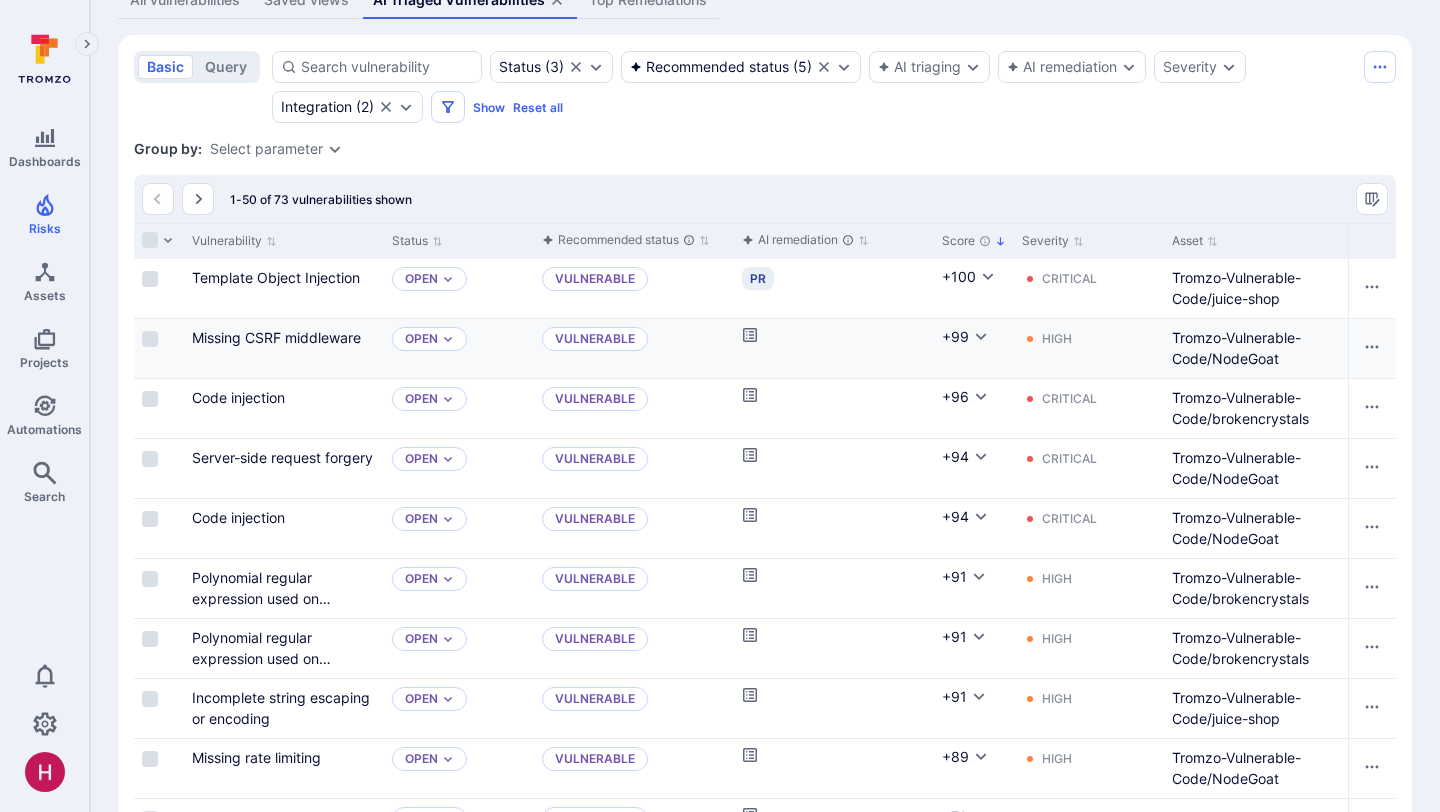 scroll, scrollTop: 429, scrollLeft: 0, axis: vertical 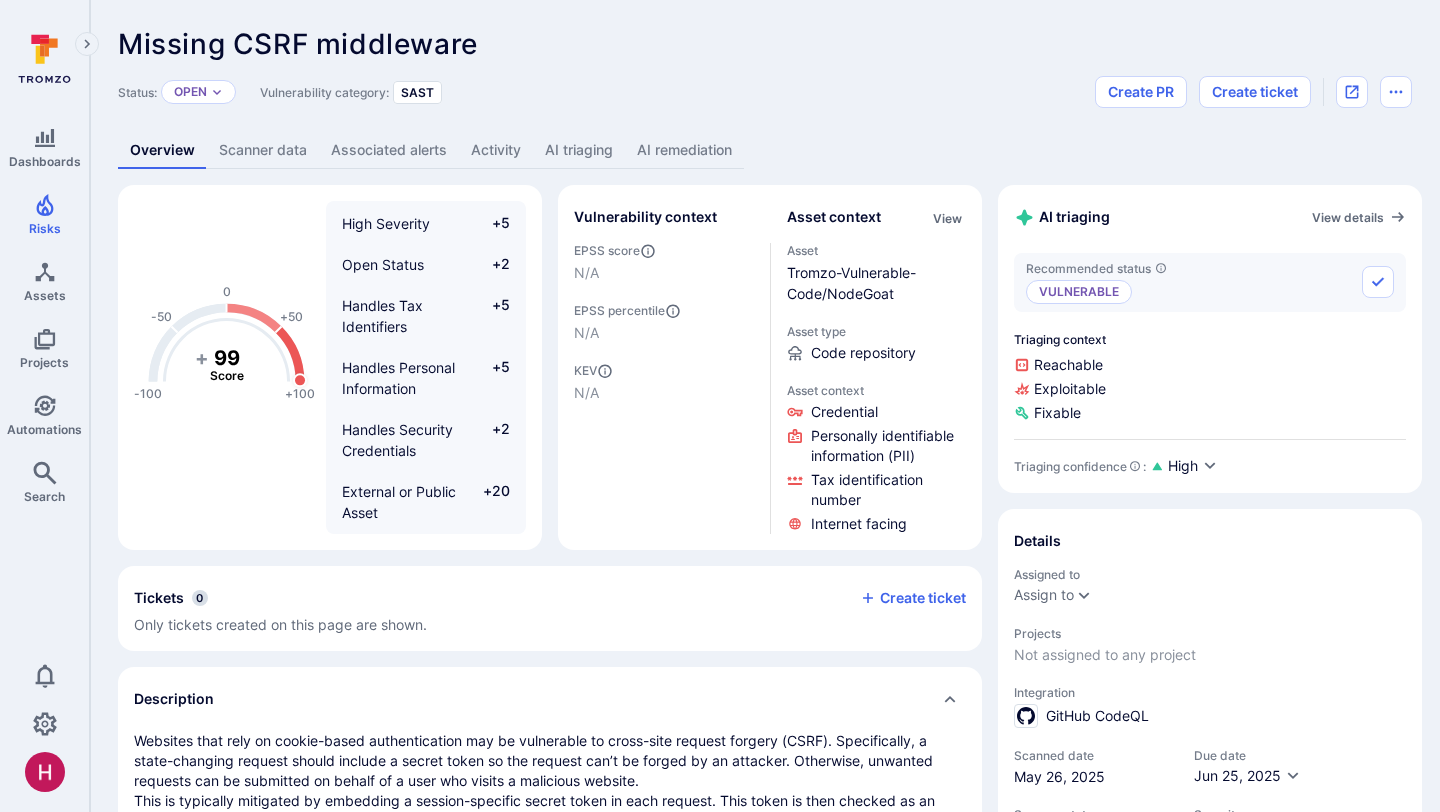 click on "AI remediation" at bounding box center (684, 150) 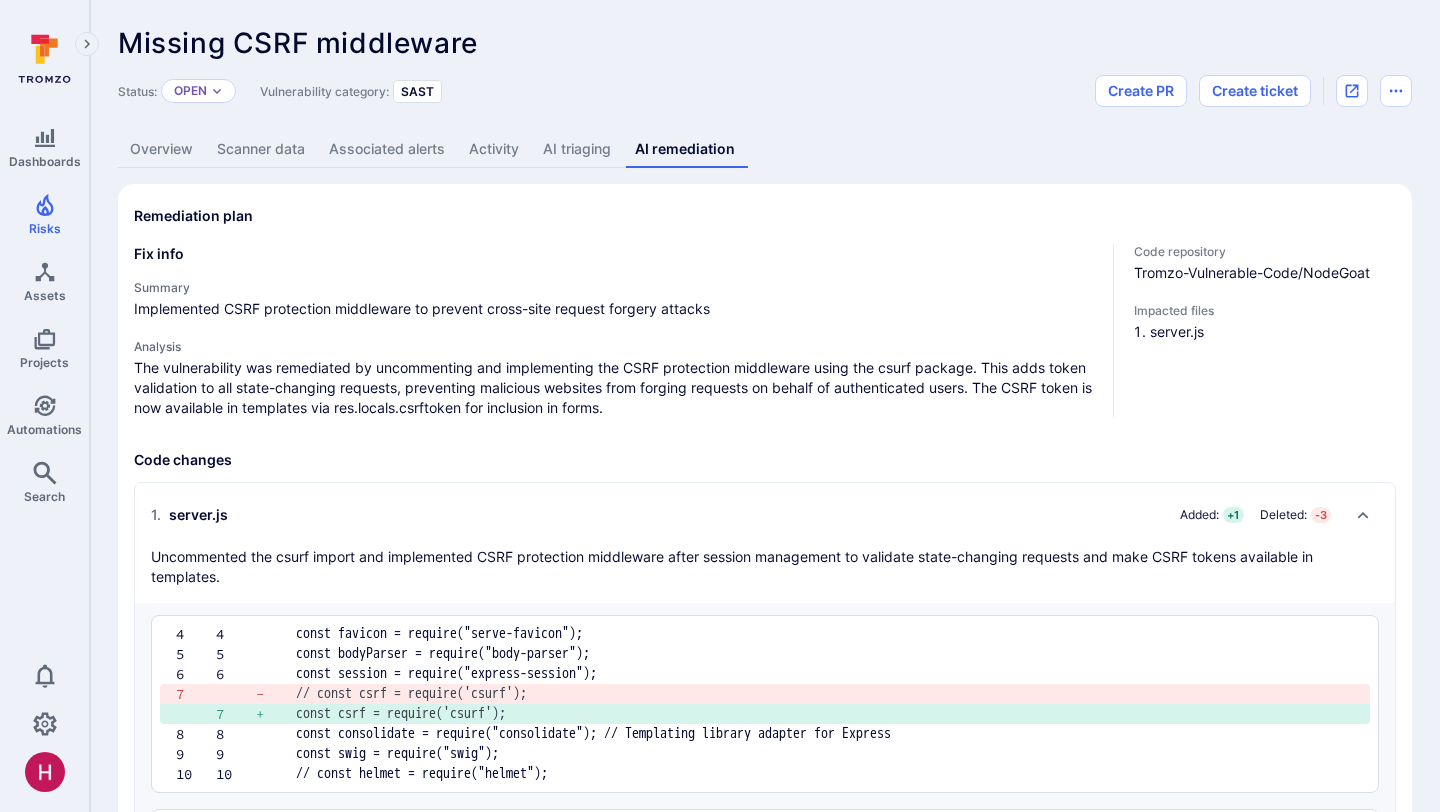 scroll, scrollTop: 0, scrollLeft: 0, axis: both 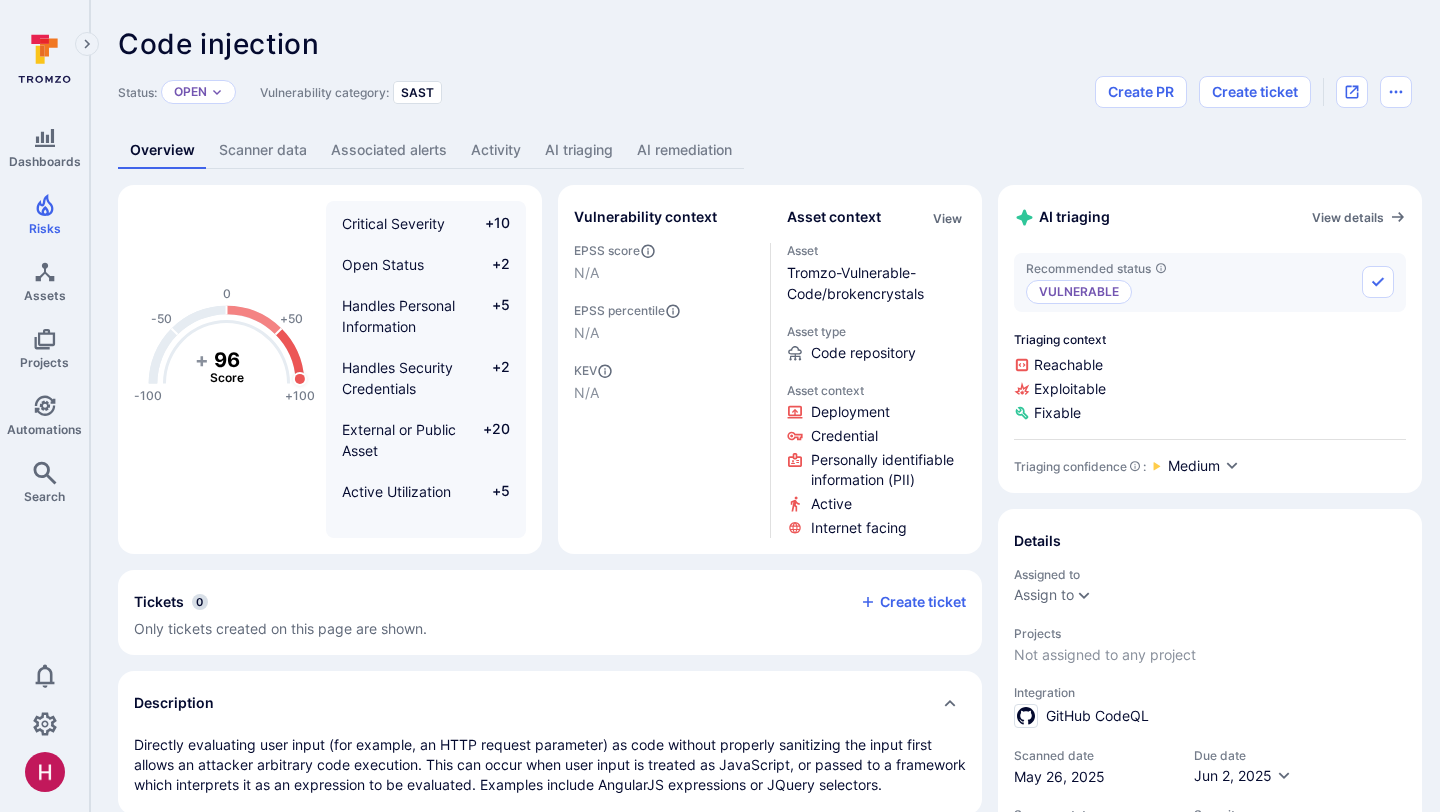 click on "AI remediation" at bounding box center [684, 150] 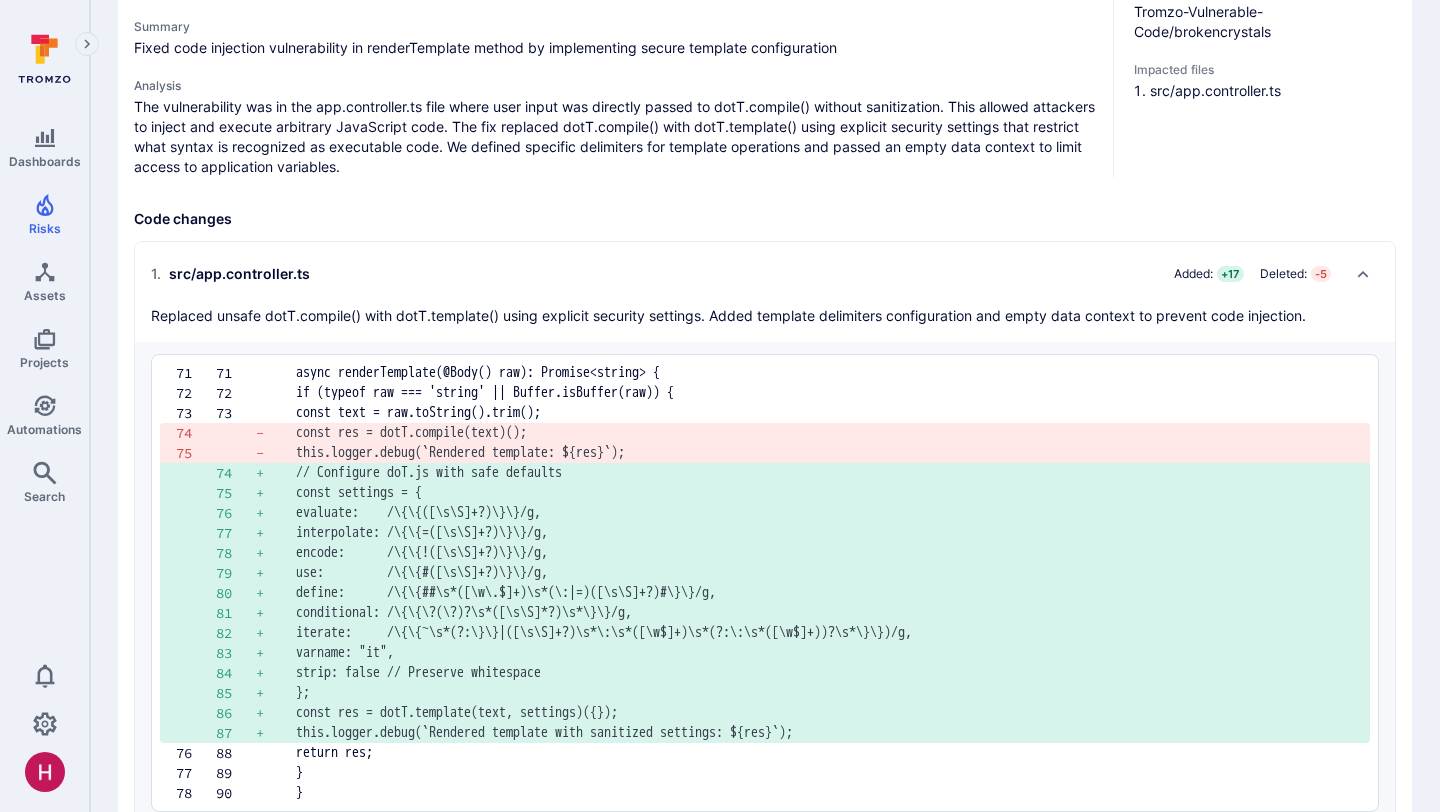 scroll, scrollTop: 600, scrollLeft: 0, axis: vertical 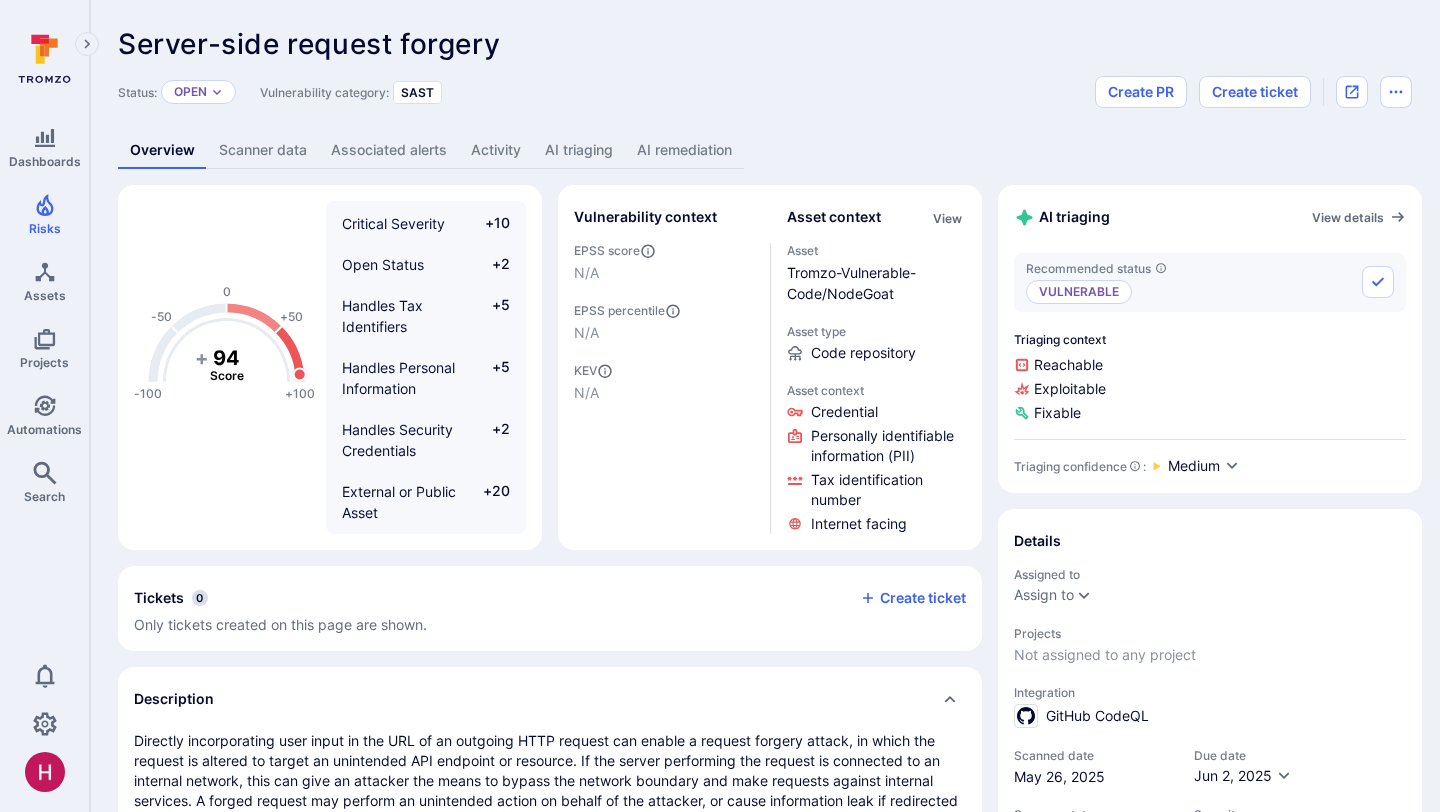 click on "AI remediation" at bounding box center (684, 150) 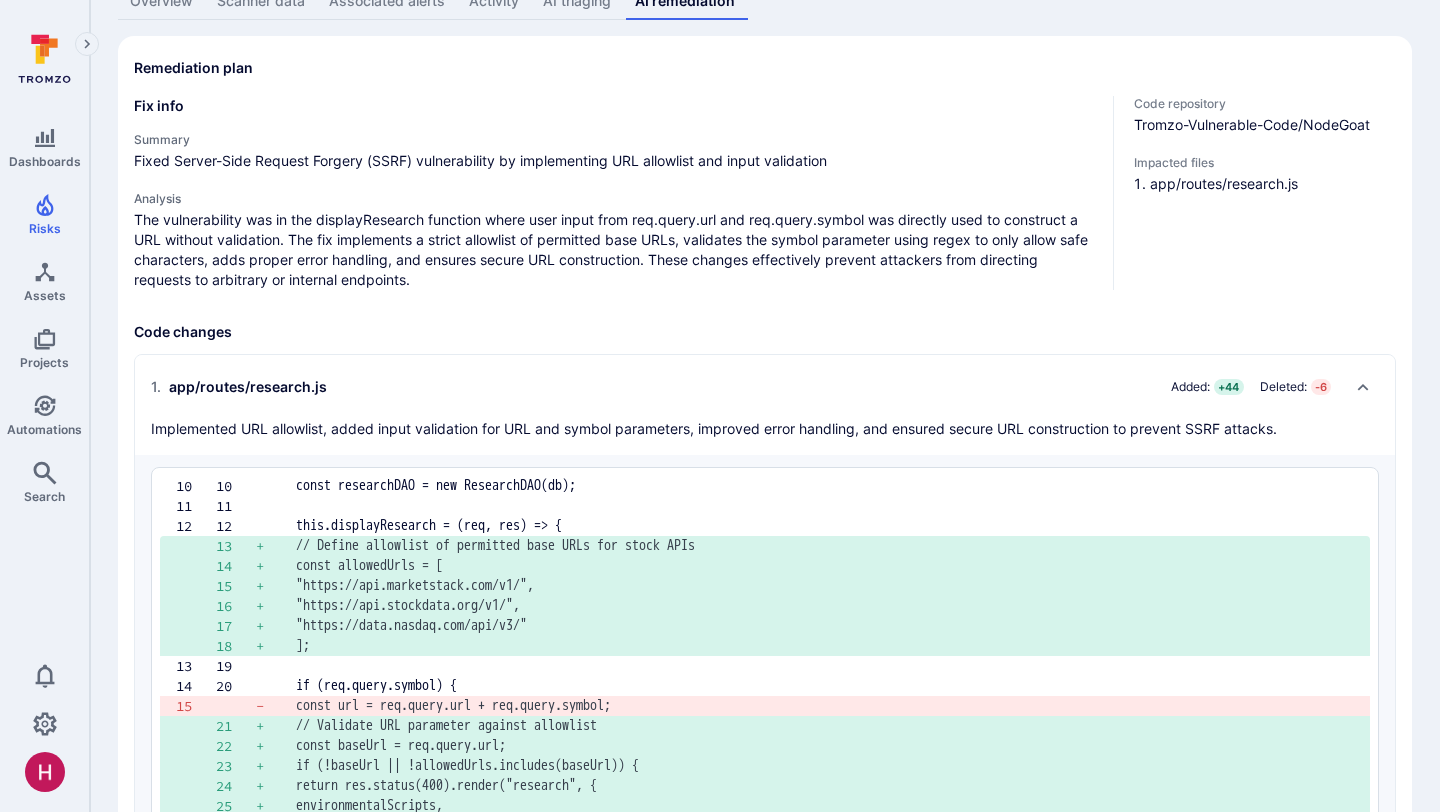 scroll, scrollTop: 0, scrollLeft: 0, axis: both 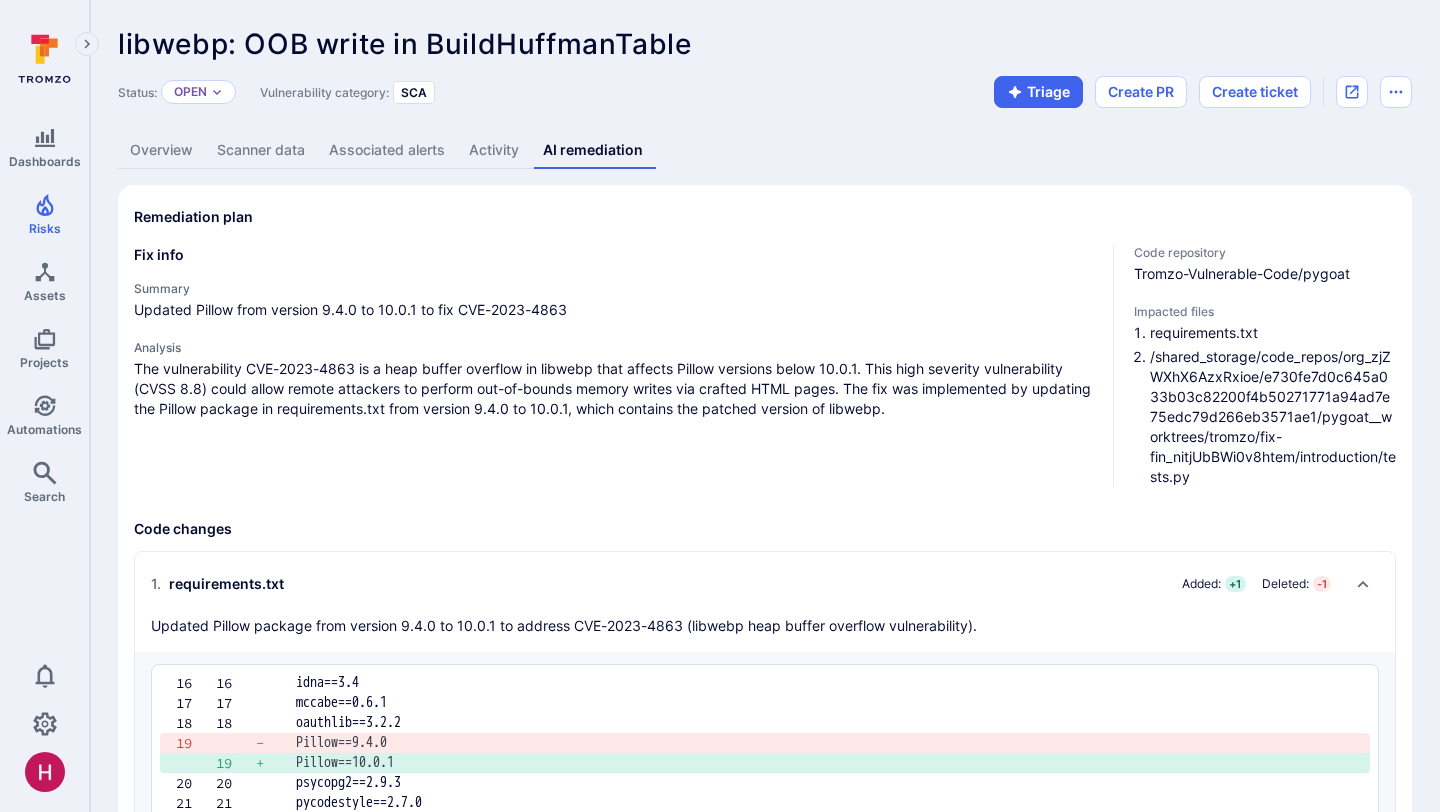 click on "Overview" at bounding box center [161, 150] 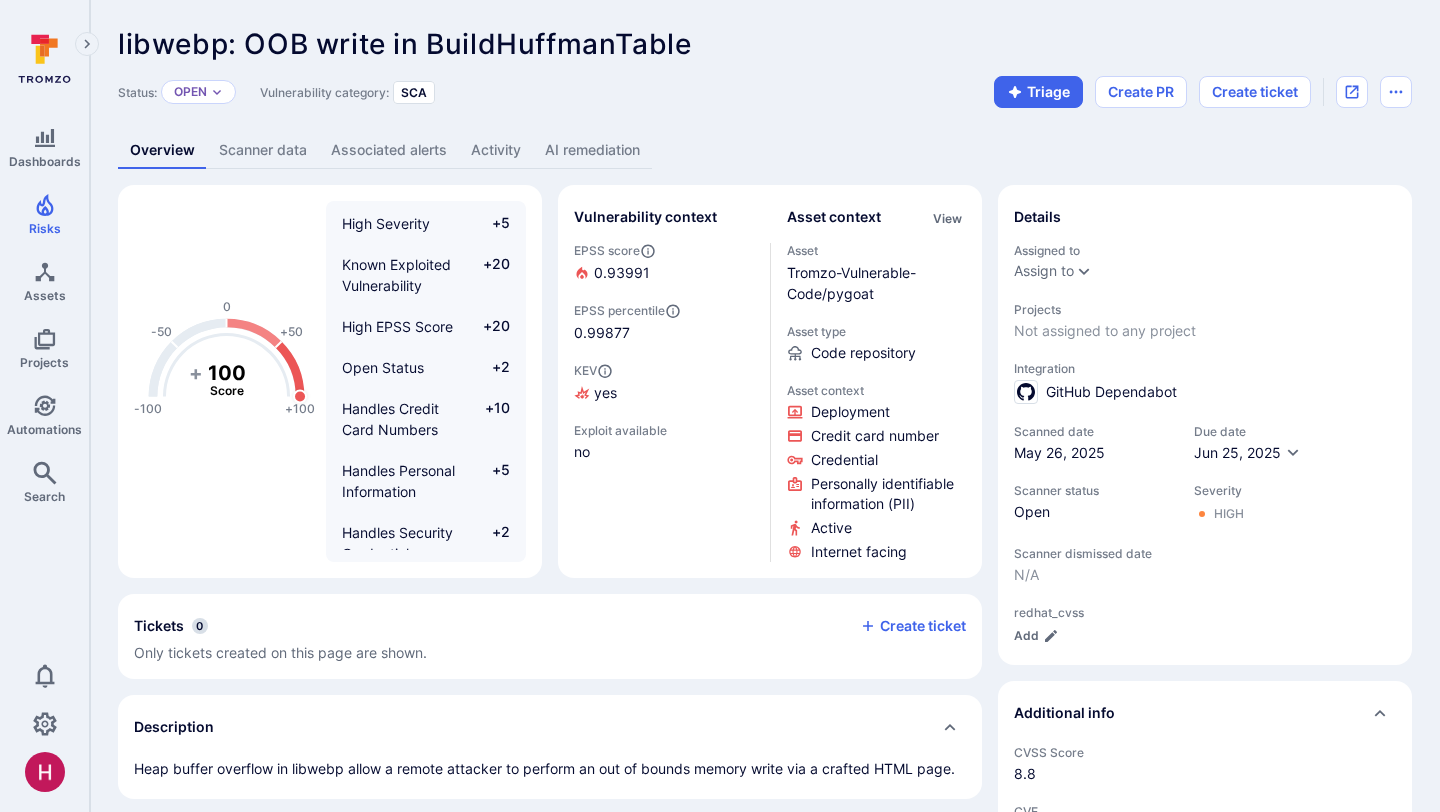 click on "AI remediation" at bounding box center (592, 150) 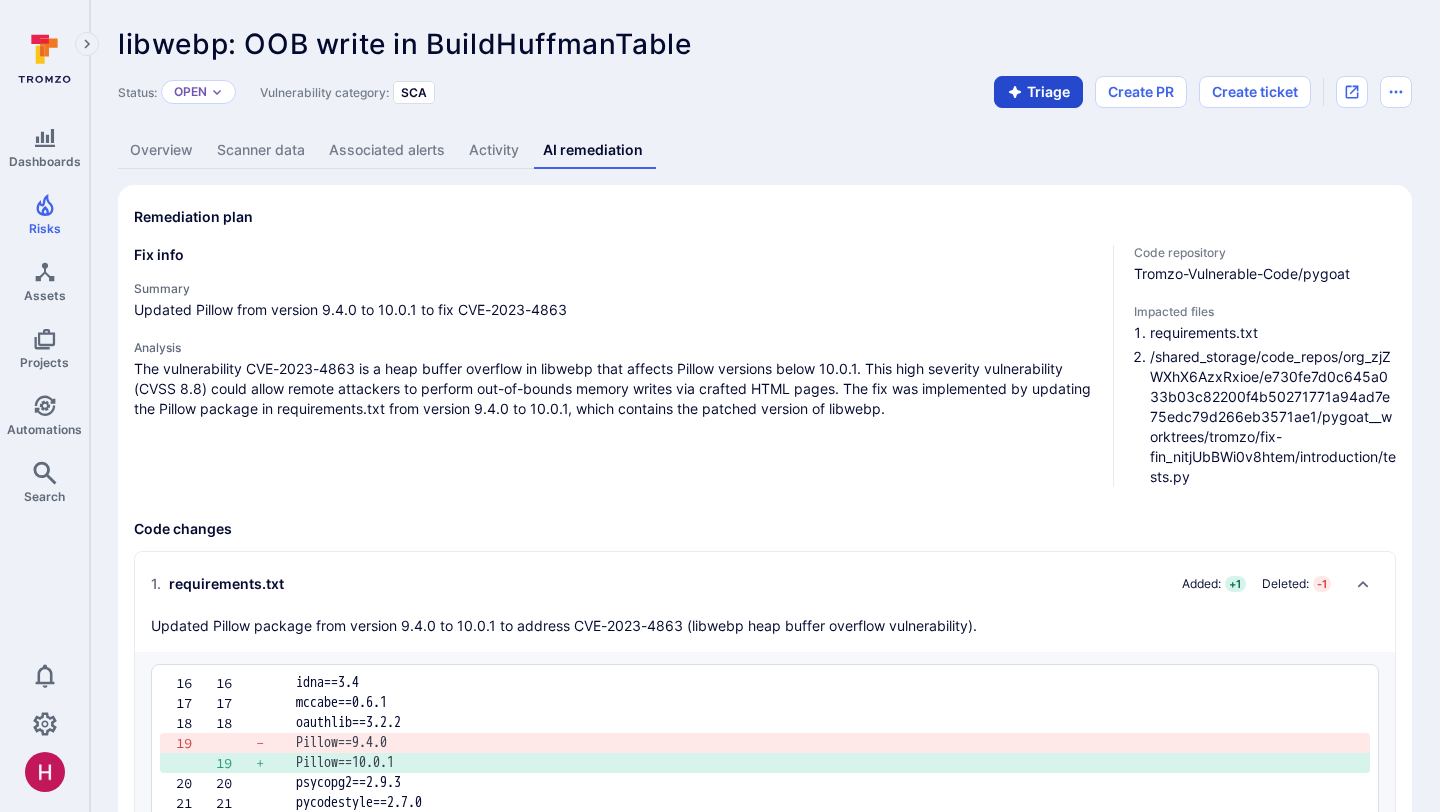 click on "Triage" at bounding box center [1038, 92] 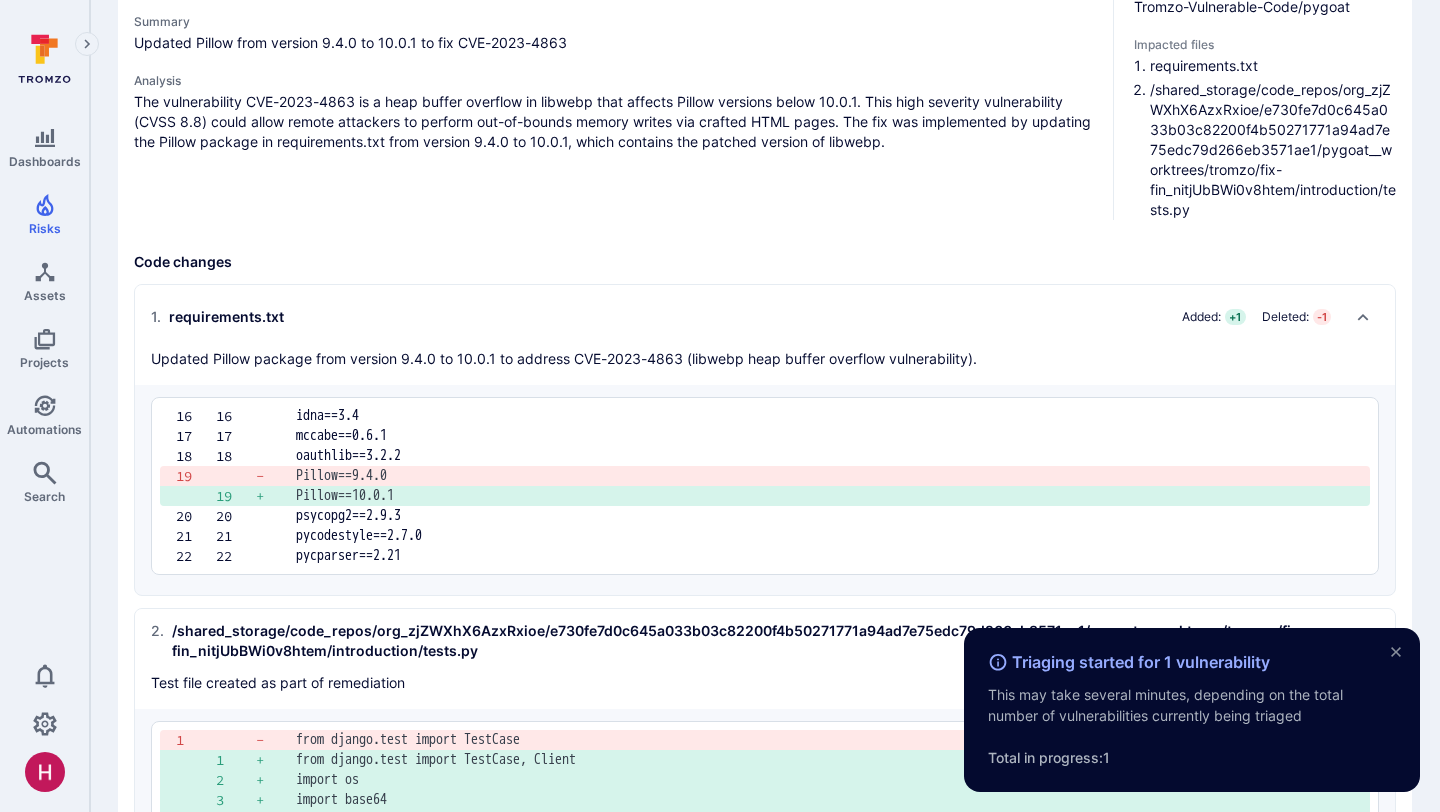 scroll, scrollTop: 268, scrollLeft: 0, axis: vertical 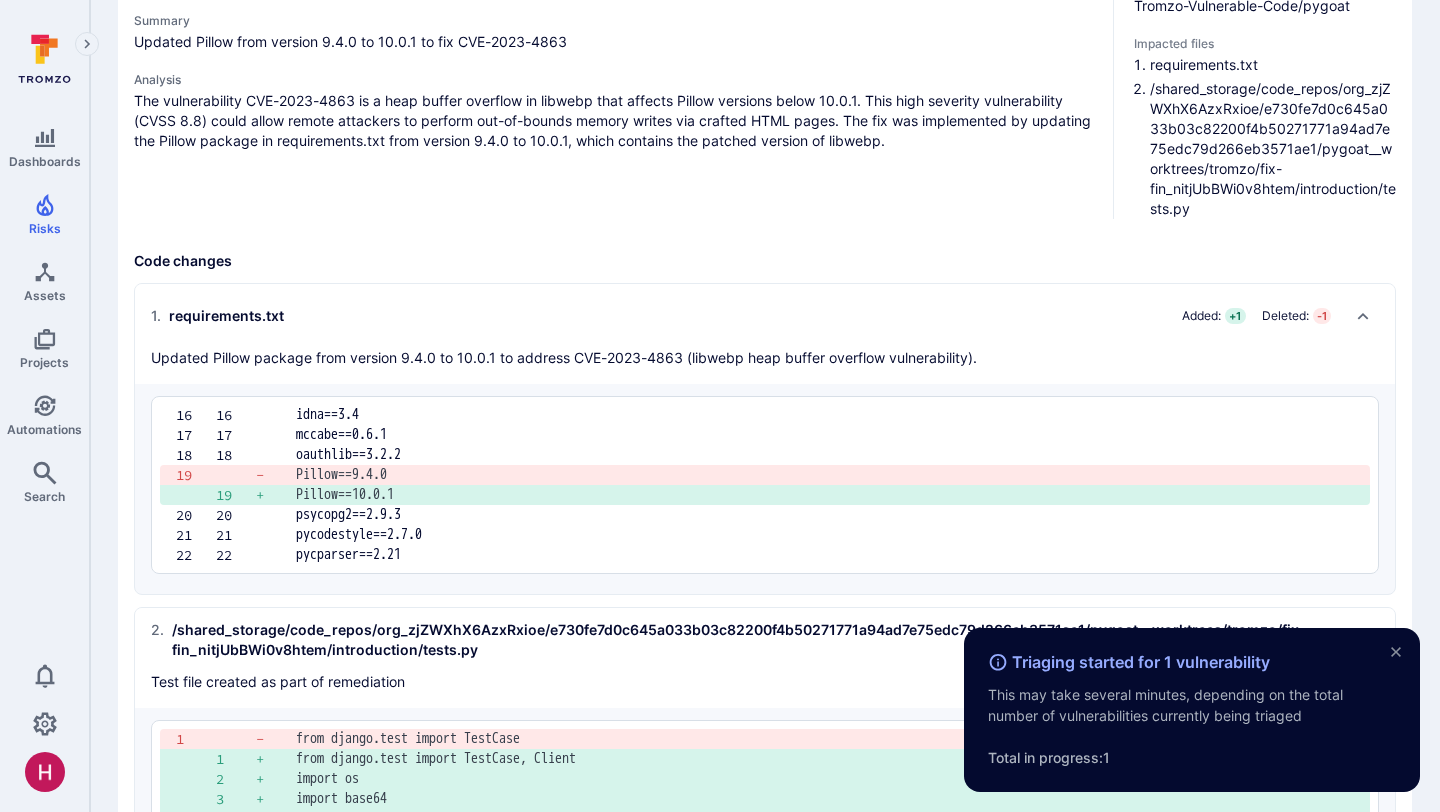 click at bounding box center (1396, 652) 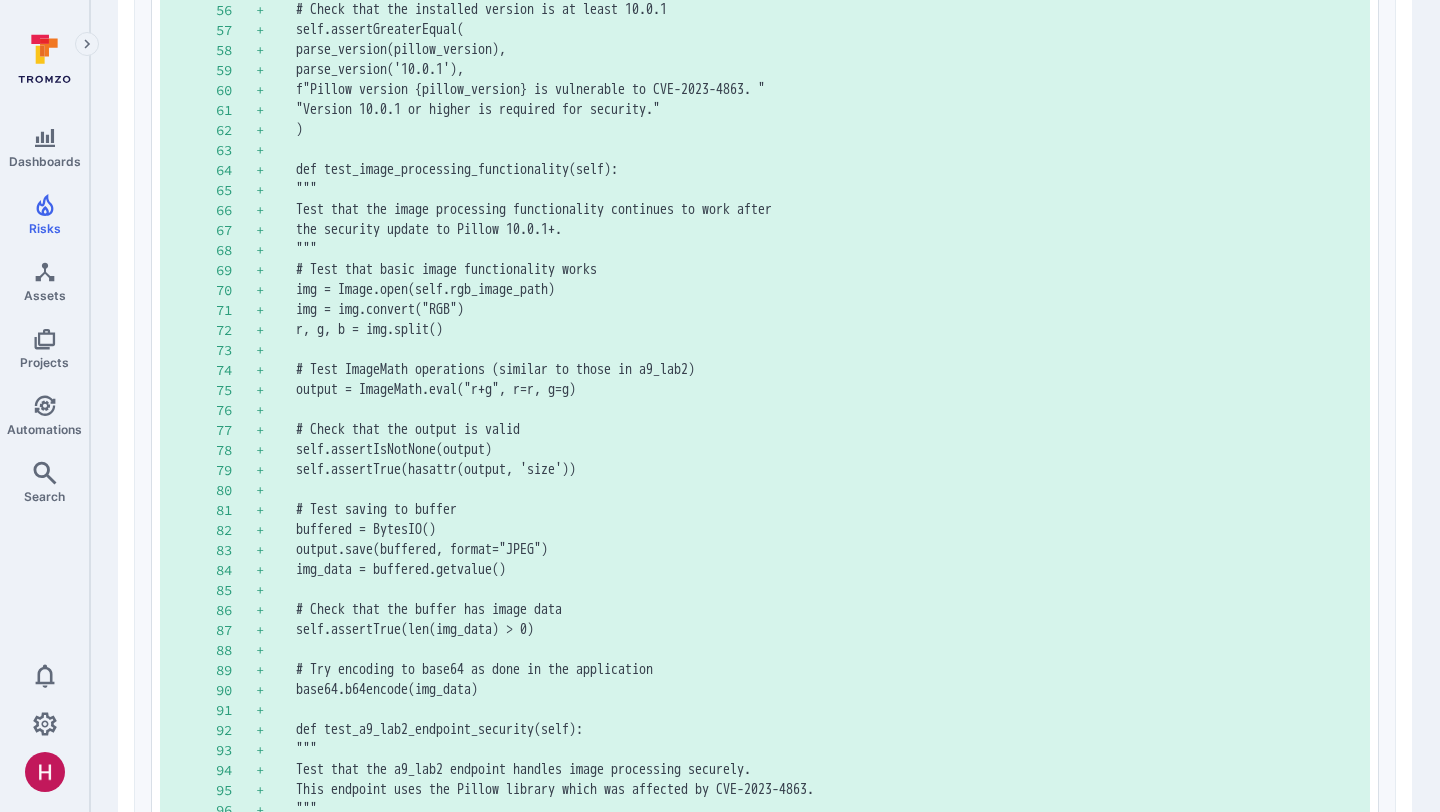 scroll, scrollTop: 0, scrollLeft: 0, axis: both 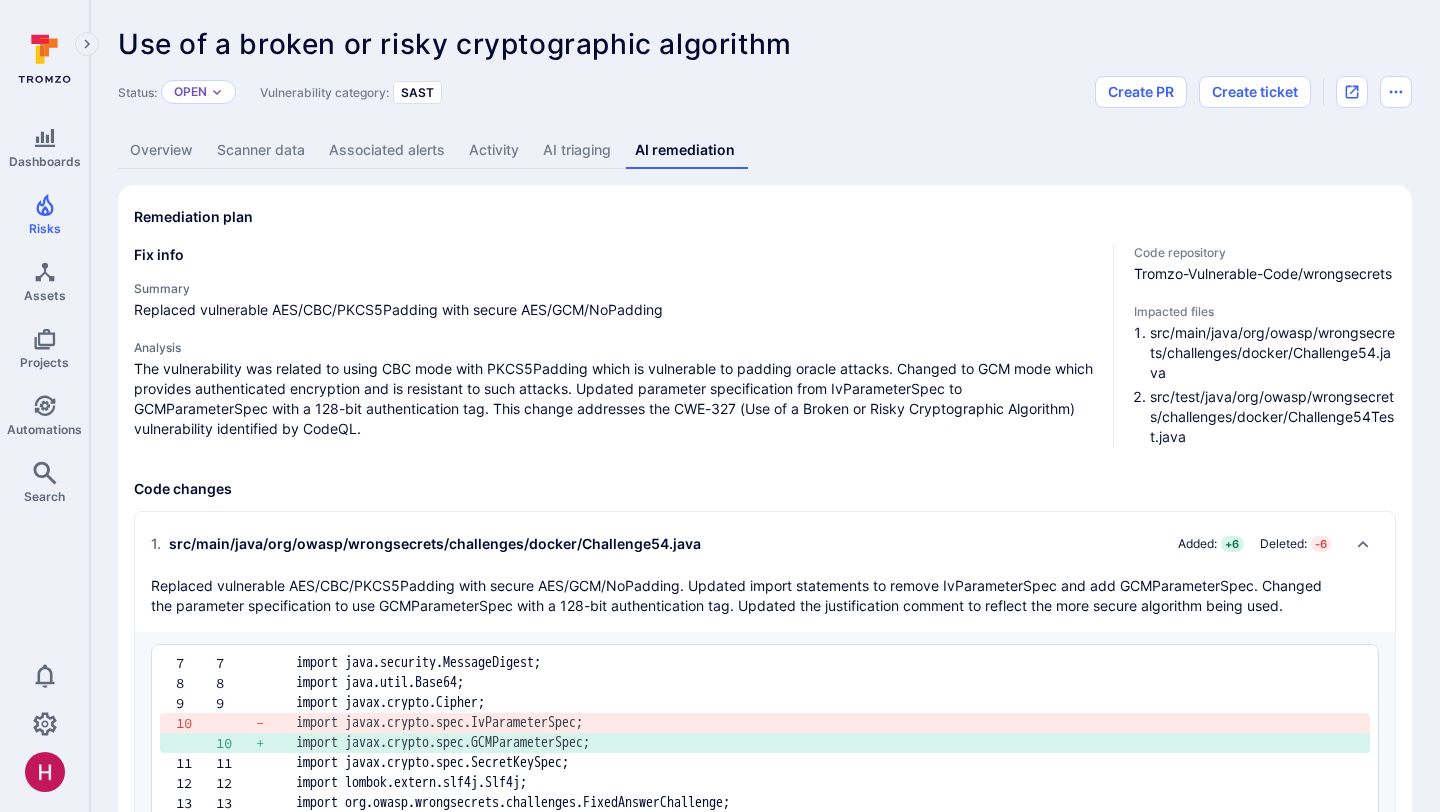 click on "AI triaging" at bounding box center (577, 150) 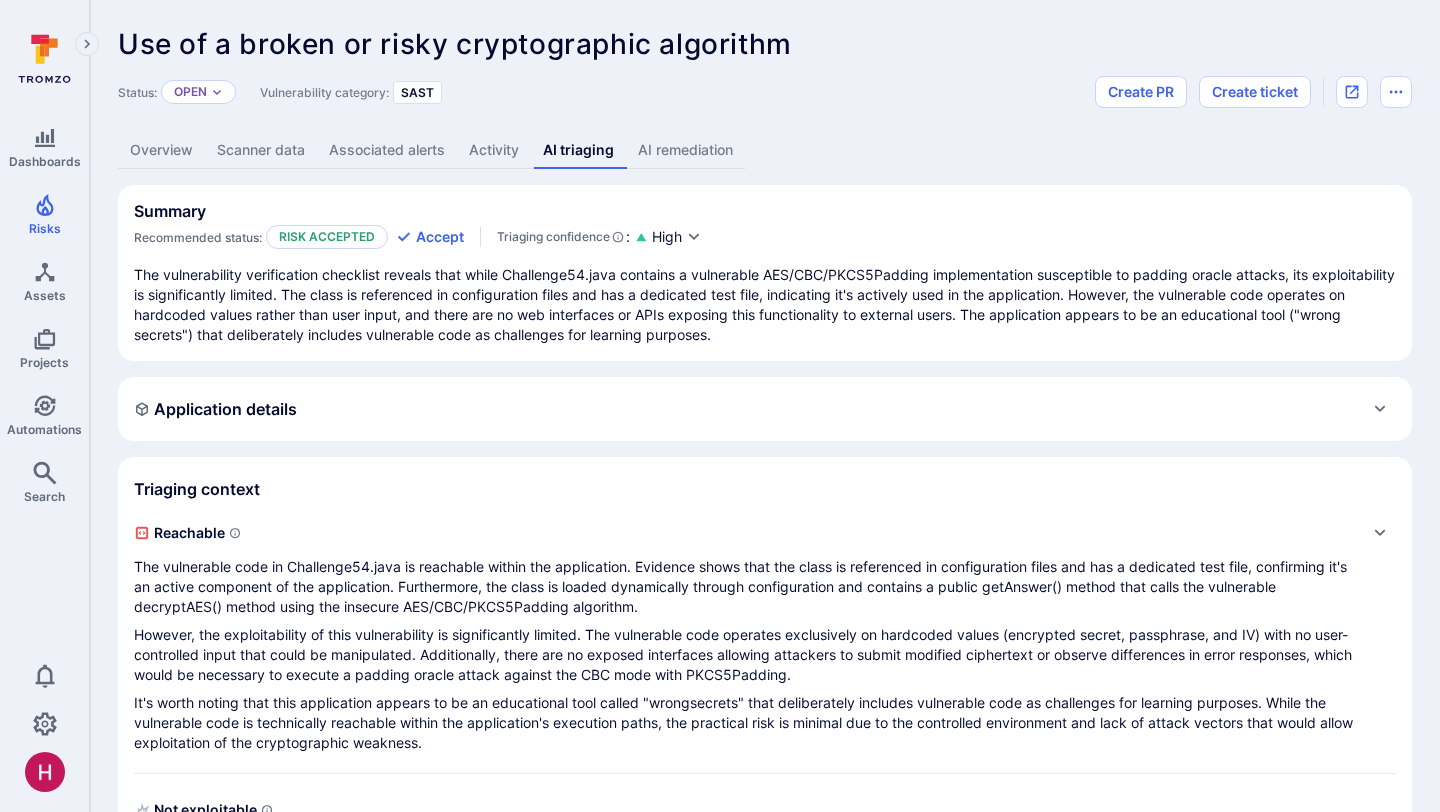 click on "AI remediation" at bounding box center (685, 150) 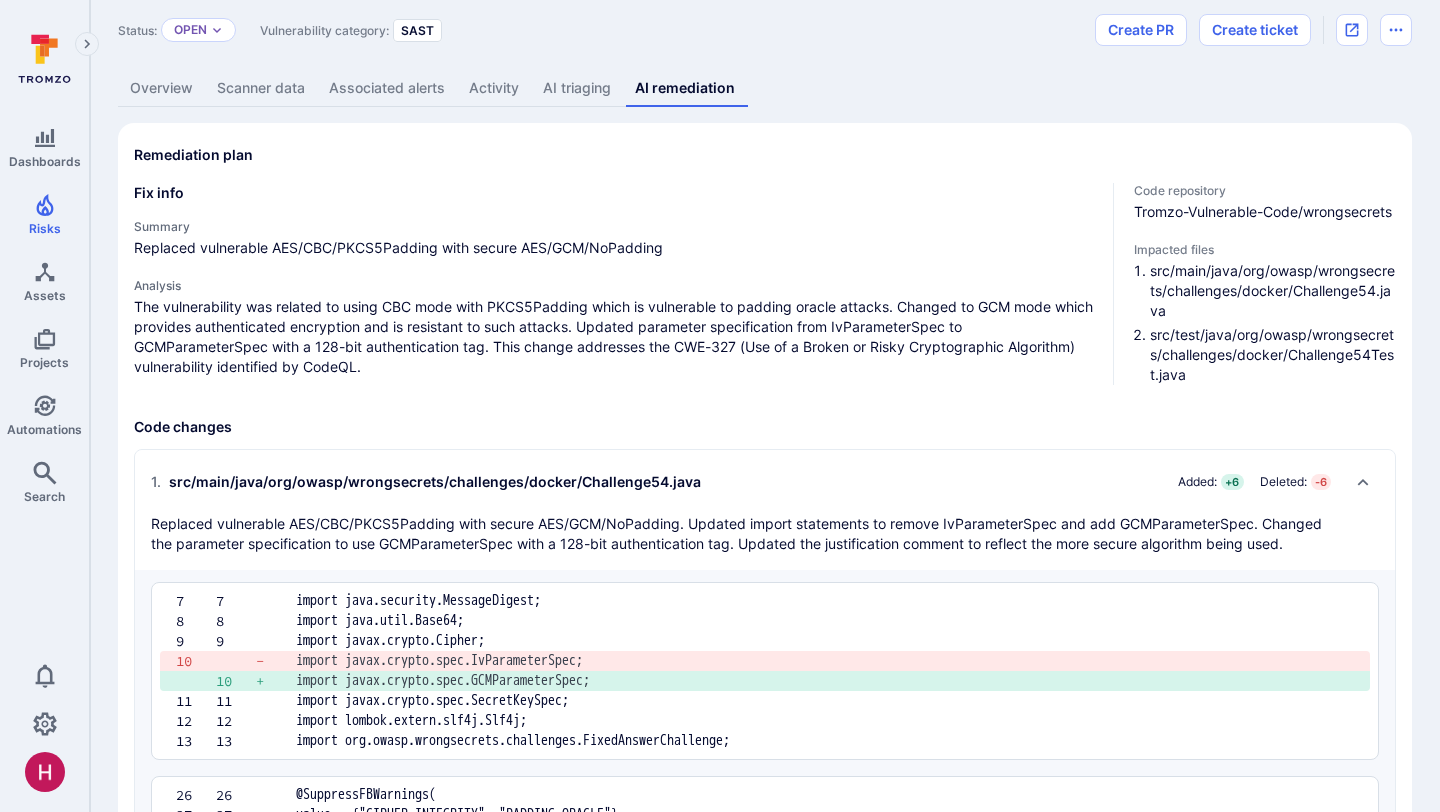 scroll, scrollTop: 0, scrollLeft: 0, axis: both 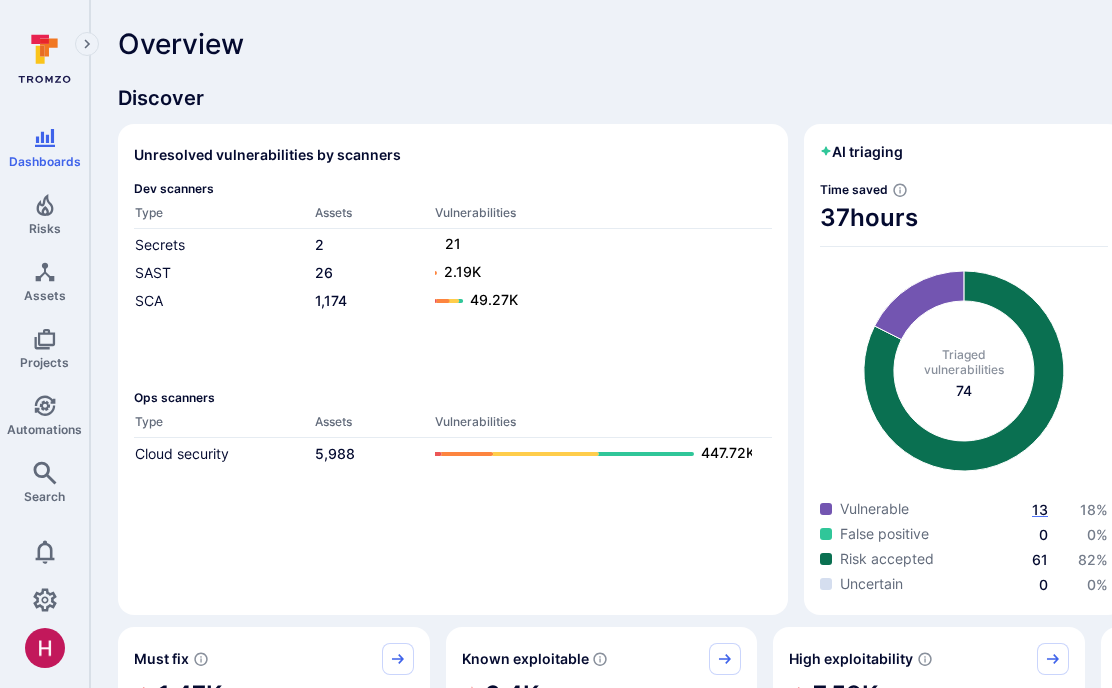 click on "13" at bounding box center (1040, 509) 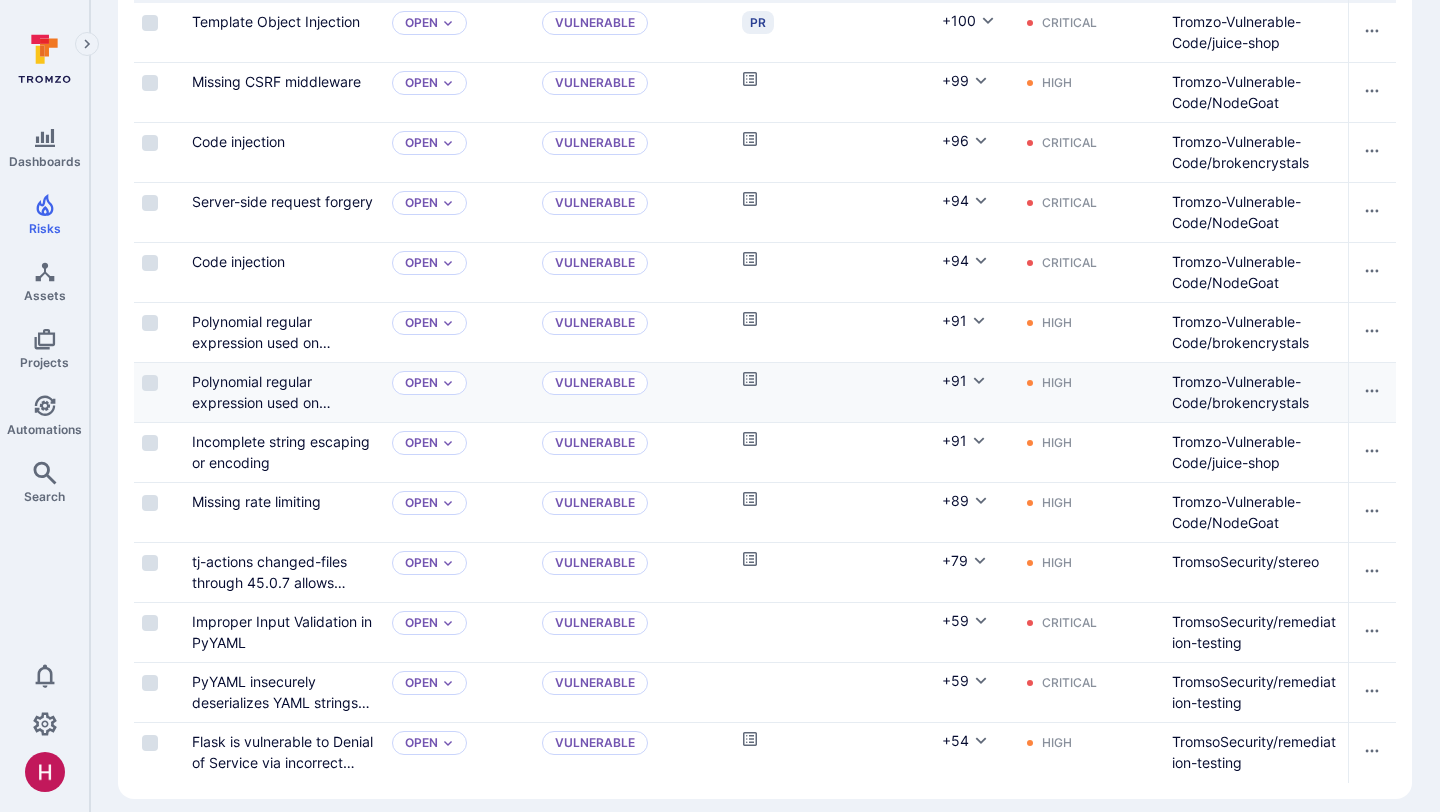 scroll, scrollTop: 690, scrollLeft: 0, axis: vertical 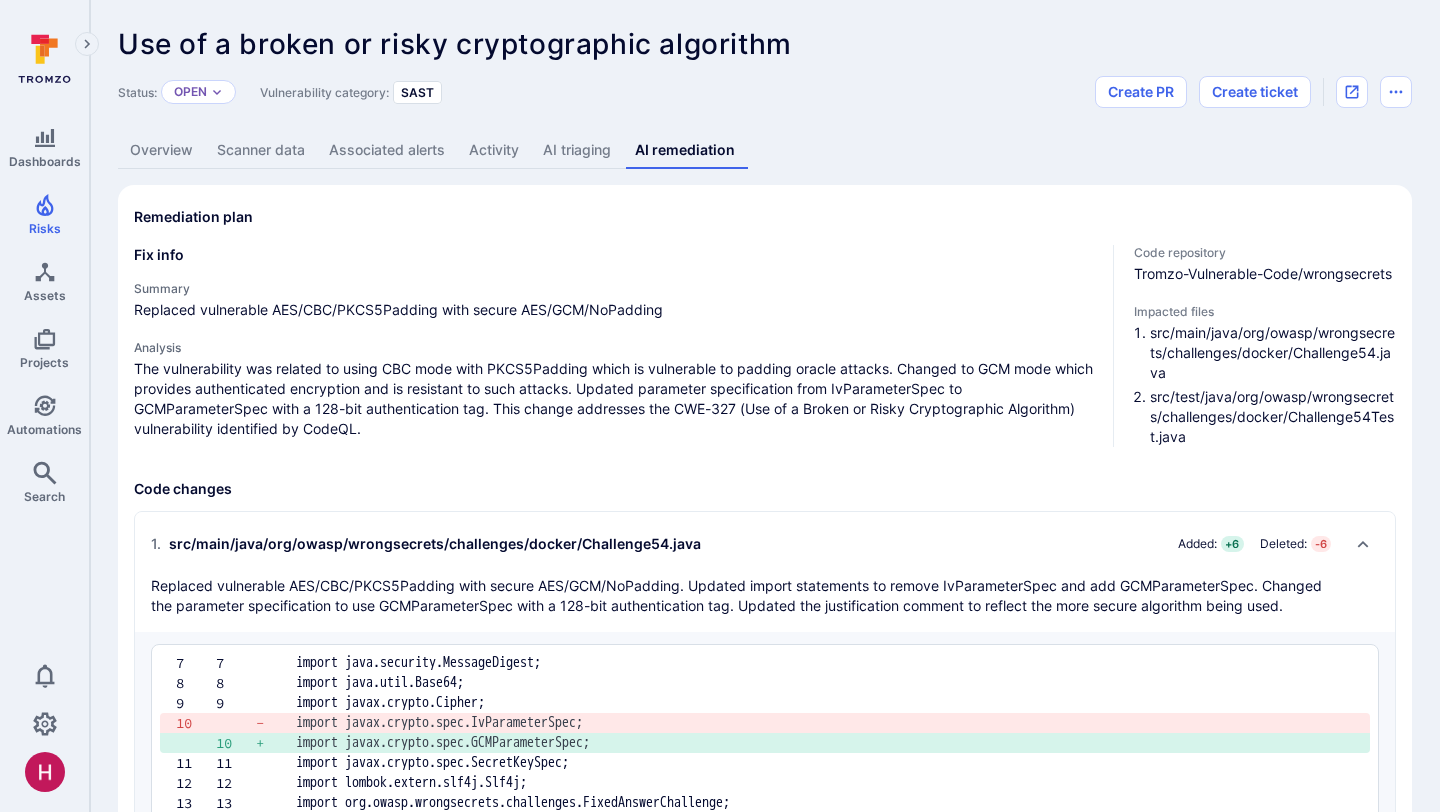 click on "AI triaging" at bounding box center [577, 150] 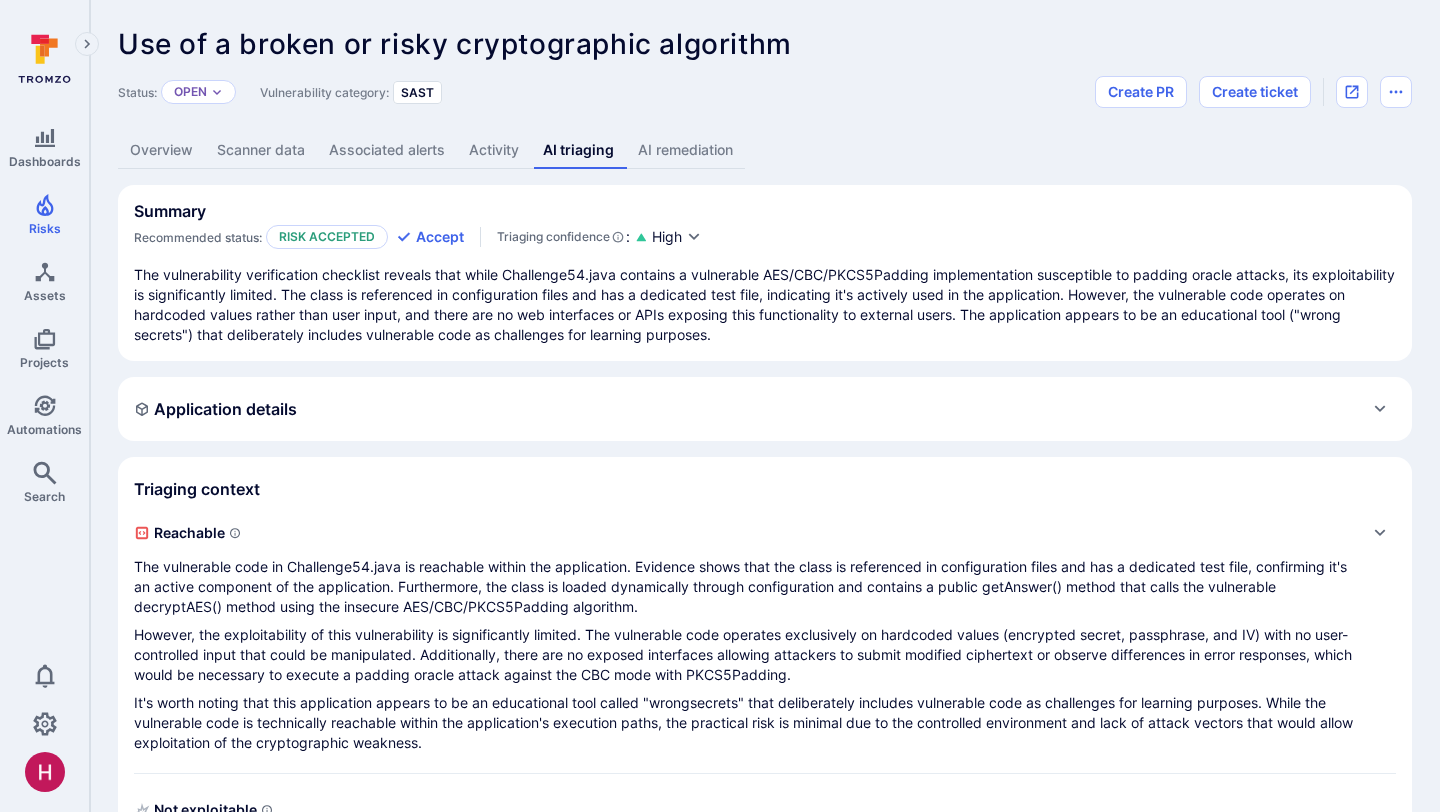 click on "Use of a broken or risky cryptographic algorithm ...   Show  more Status: Open Vulnerability category: SAST Create PR Create ticket Overview Scanner data Associated alerts Activity AI triaging AI remediation Summary Recommended status: Risk accepted Accept Triaging confidence : High The vulnerability verification checklist reveals that while Challenge54.java contains a vulnerable AES/CBC/PKCS5Padding implementation susceptible to padding oracle attacks, its exploitability is significantly limited. The class is referenced in configuration files and has a dedicated test file, indicating it's actively used in the application. However, the vulnerable code operates on hardcoded values rather than user input, and there are no web interfaces or APIs exposing this functionality to external users. The application appears to be an educational tool ("wrong secrets") that deliberately includes vulnerable code as challenges for learning purposes. Application details Application path N/A Frameworks Spring Boot Cypress Java" at bounding box center [765, 587] 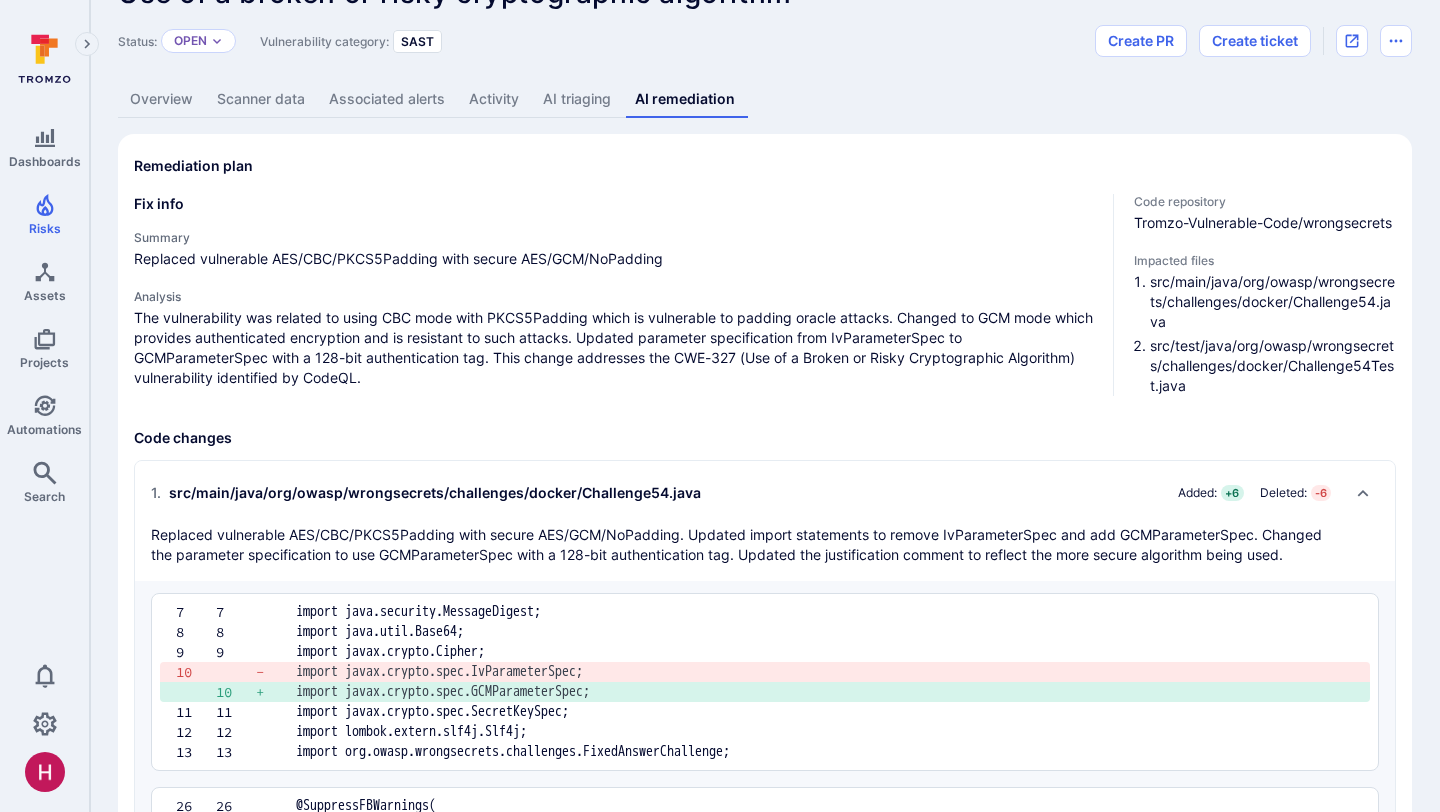 scroll, scrollTop: 0, scrollLeft: 0, axis: both 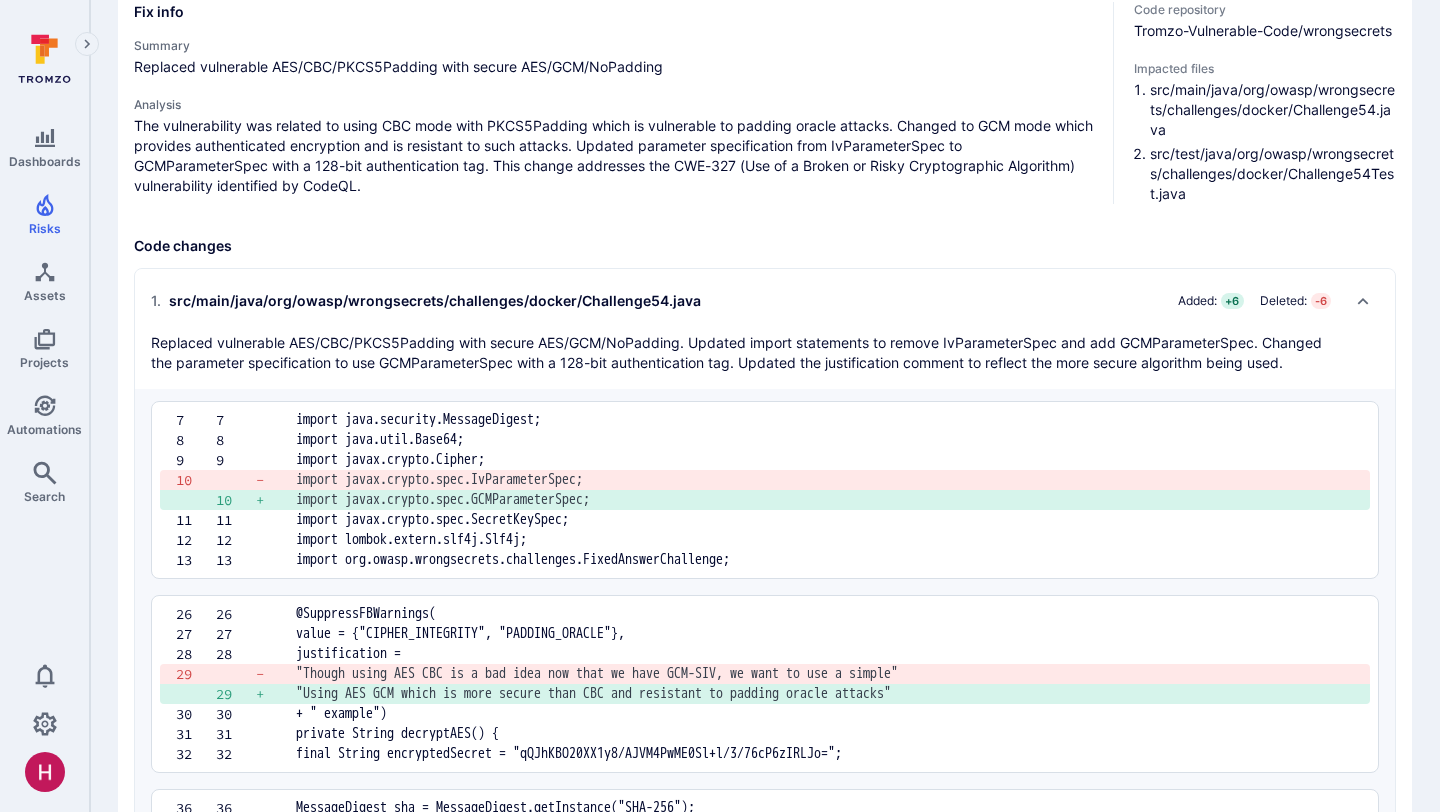click on "Fix info Summary Replaced vulnerable AES/CBC/PKCS5Padding with secure AES/GCM/NoPadding Analysis The vulnerability was related to using CBC mode with PKCS5Padding which is vulnerable to padding oracle attacks. Changed to GCM mode which provides authenticated encryption and is resistant to such attacks. Updated parameter specification from IvParameterSpec to GCMParameterSpec with a 128-bit authentication tag. This change addresses the CWE-327 (Use of a Broken or Risky Cryptographic Algorithm) vulnerability identified by CodeQL." at bounding box center [615, 103] 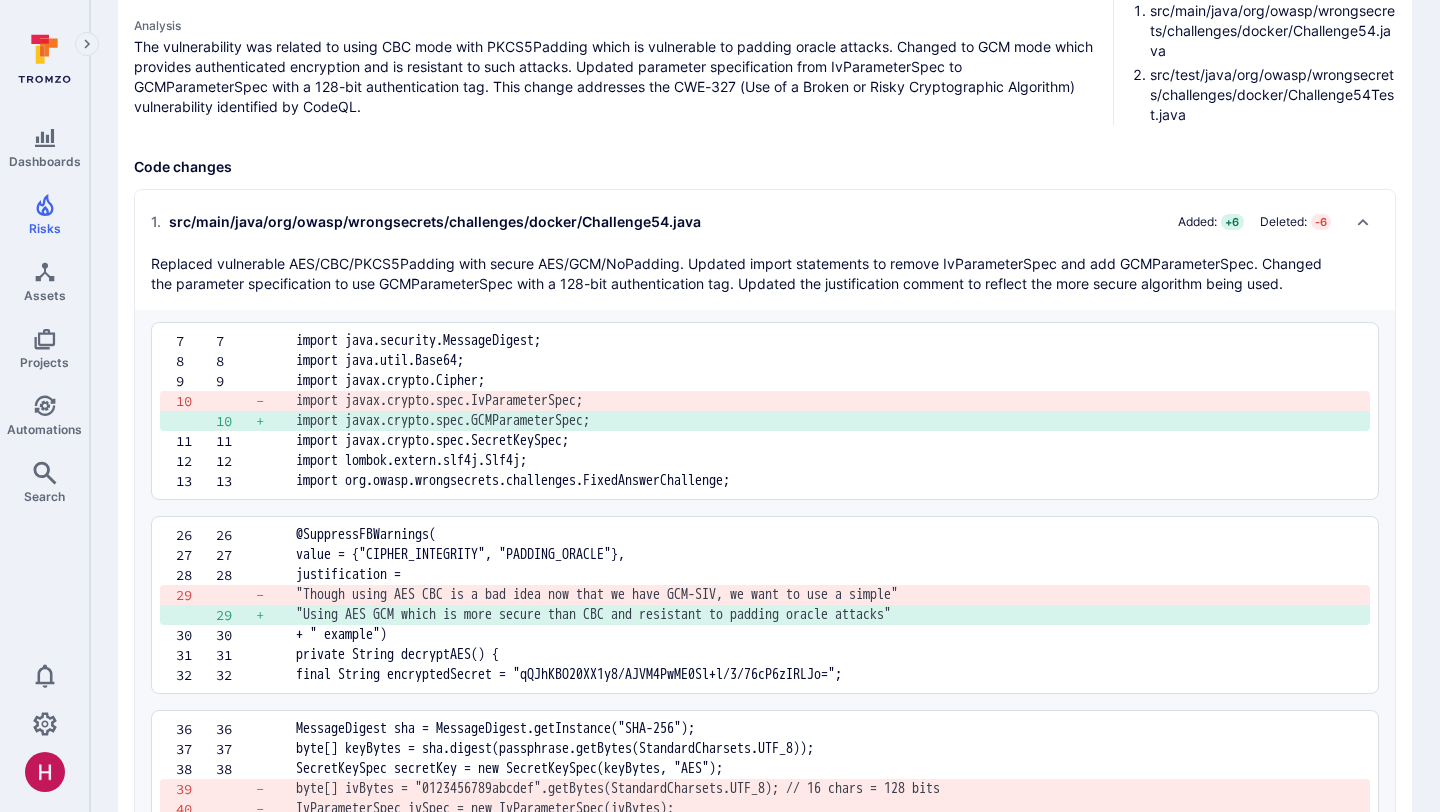 scroll, scrollTop: 0, scrollLeft: 0, axis: both 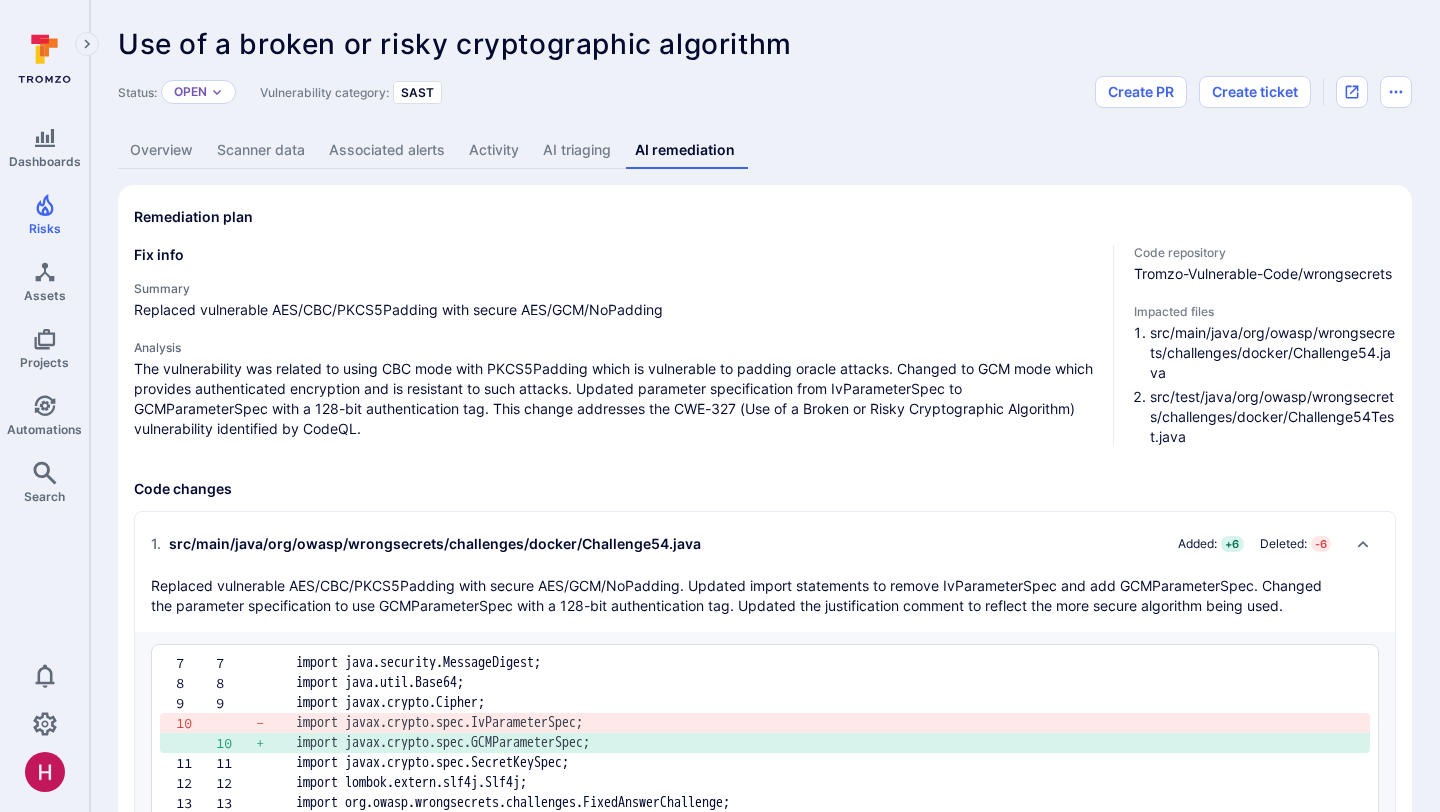 click on "AI triaging" at bounding box center (577, 150) 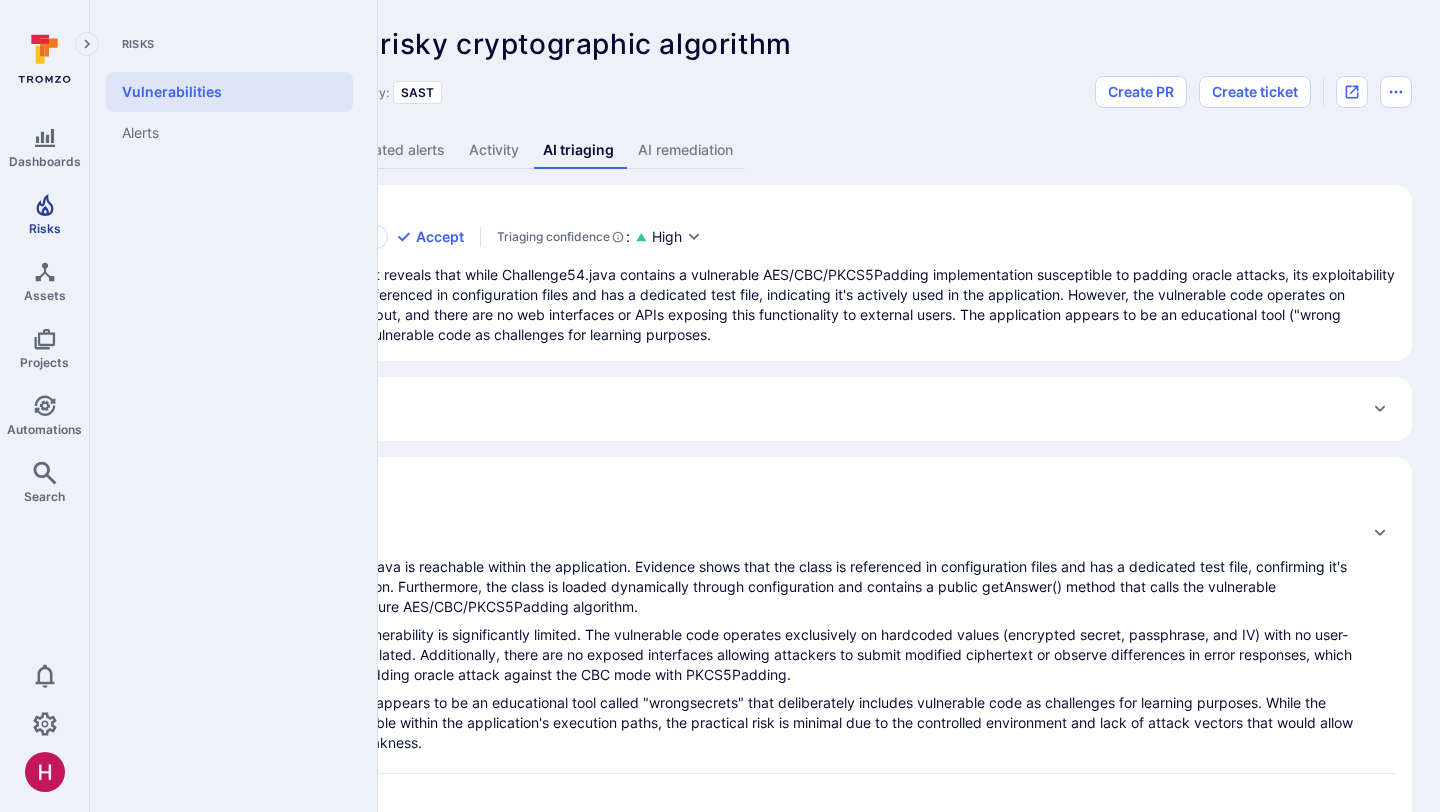 click on "Risks" at bounding box center (44, 214) 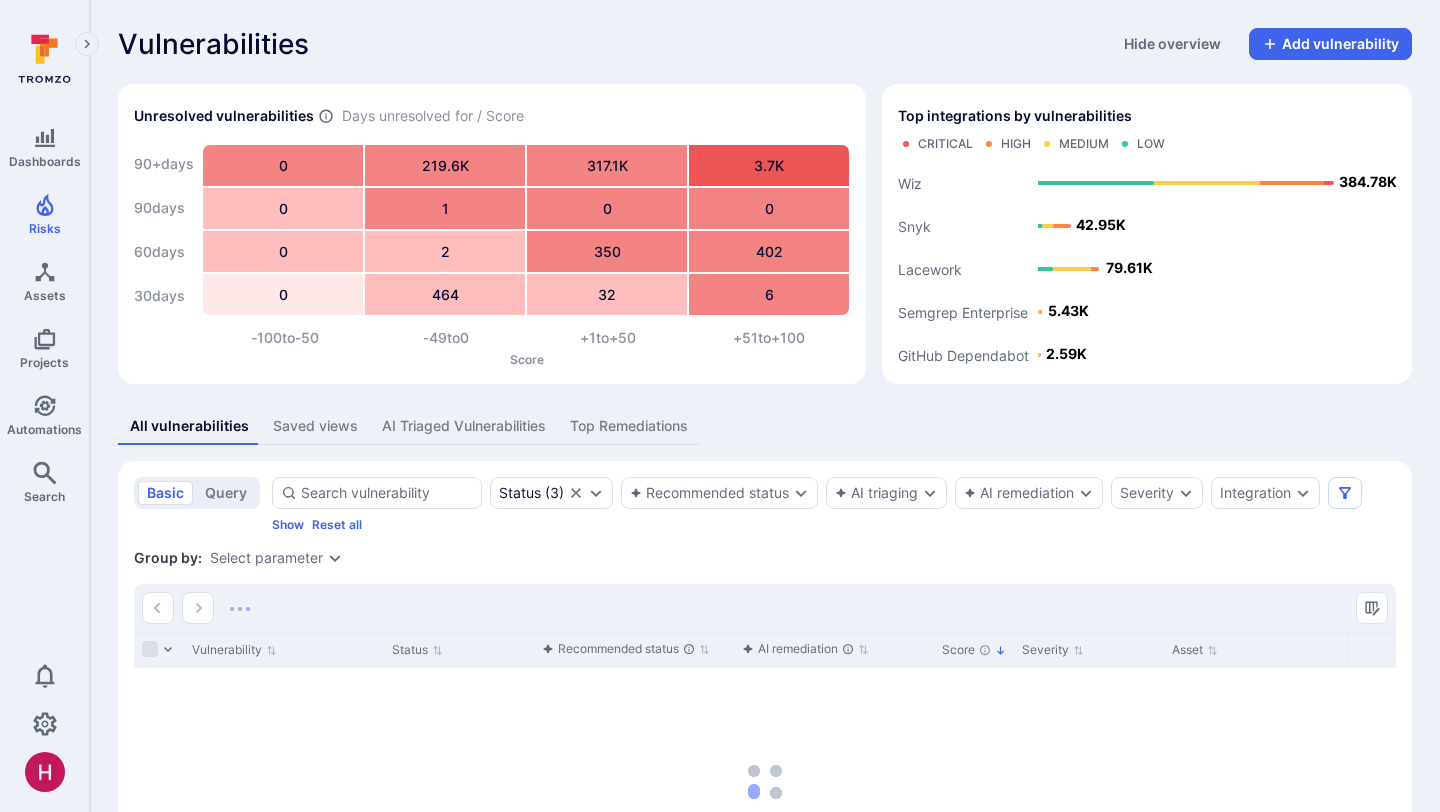click on "AI Triaged Vulnerabilities" at bounding box center [464, 426] 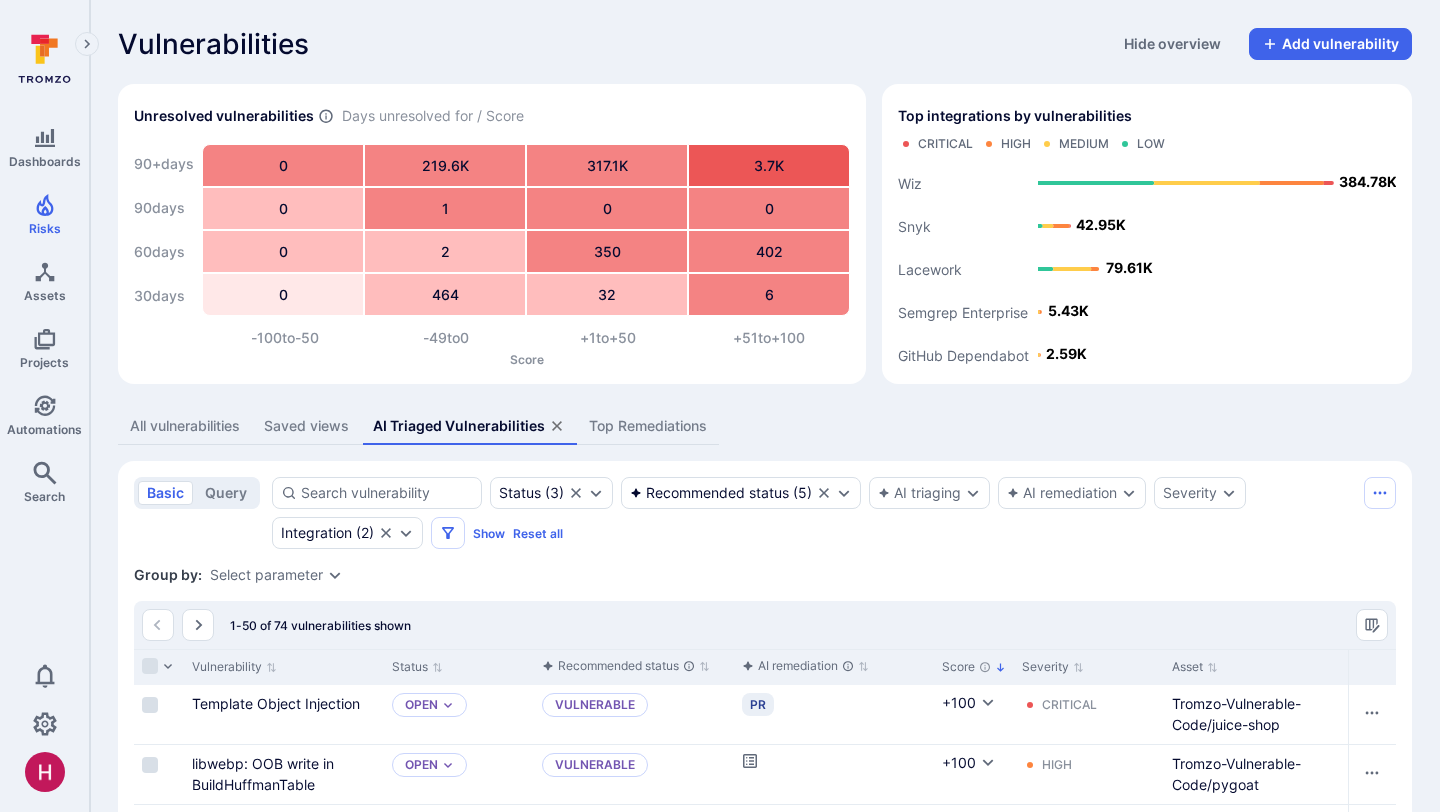 scroll, scrollTop: 239, scrollLeft: 0, axis: vertical 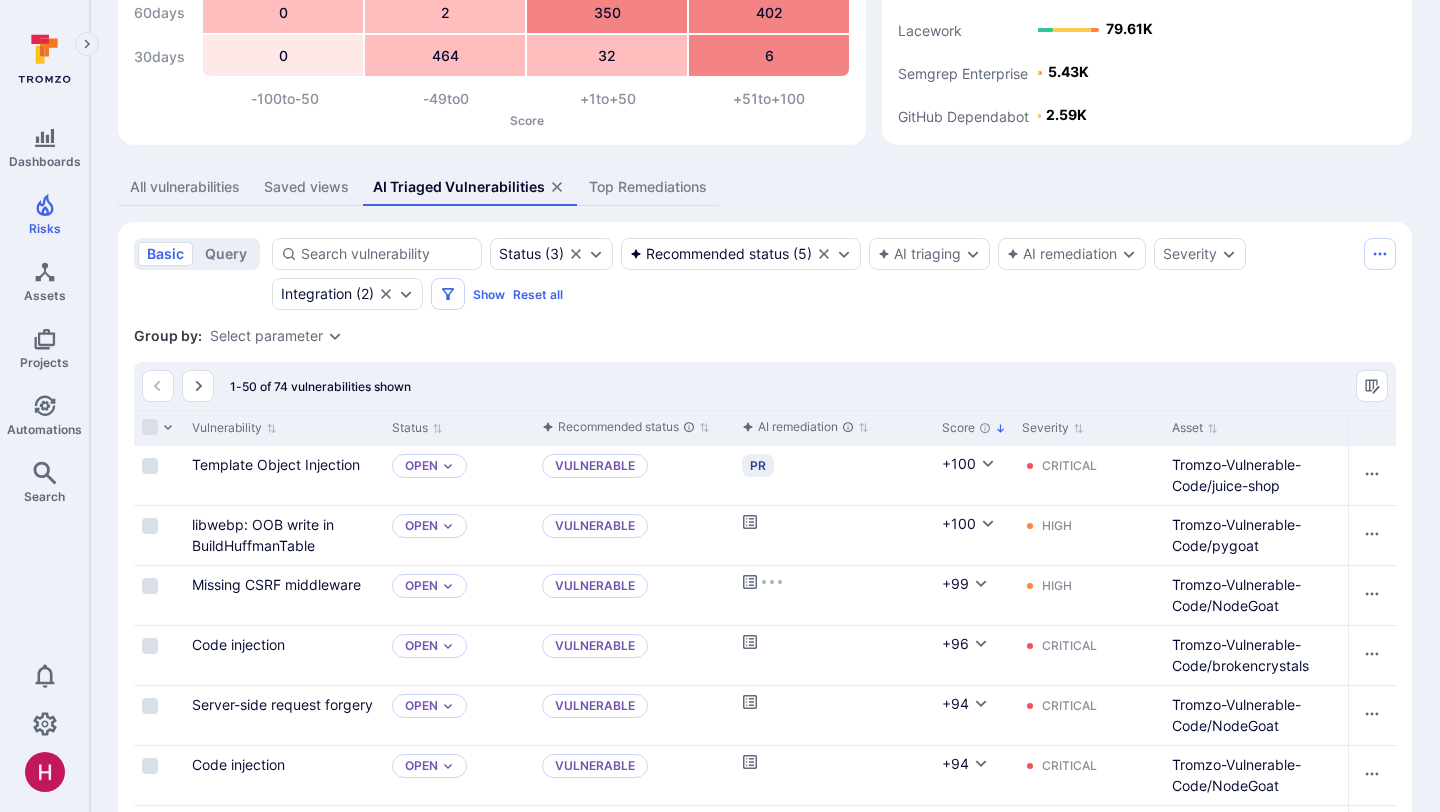 click on "Saved views" at bounding box center [306, 187] 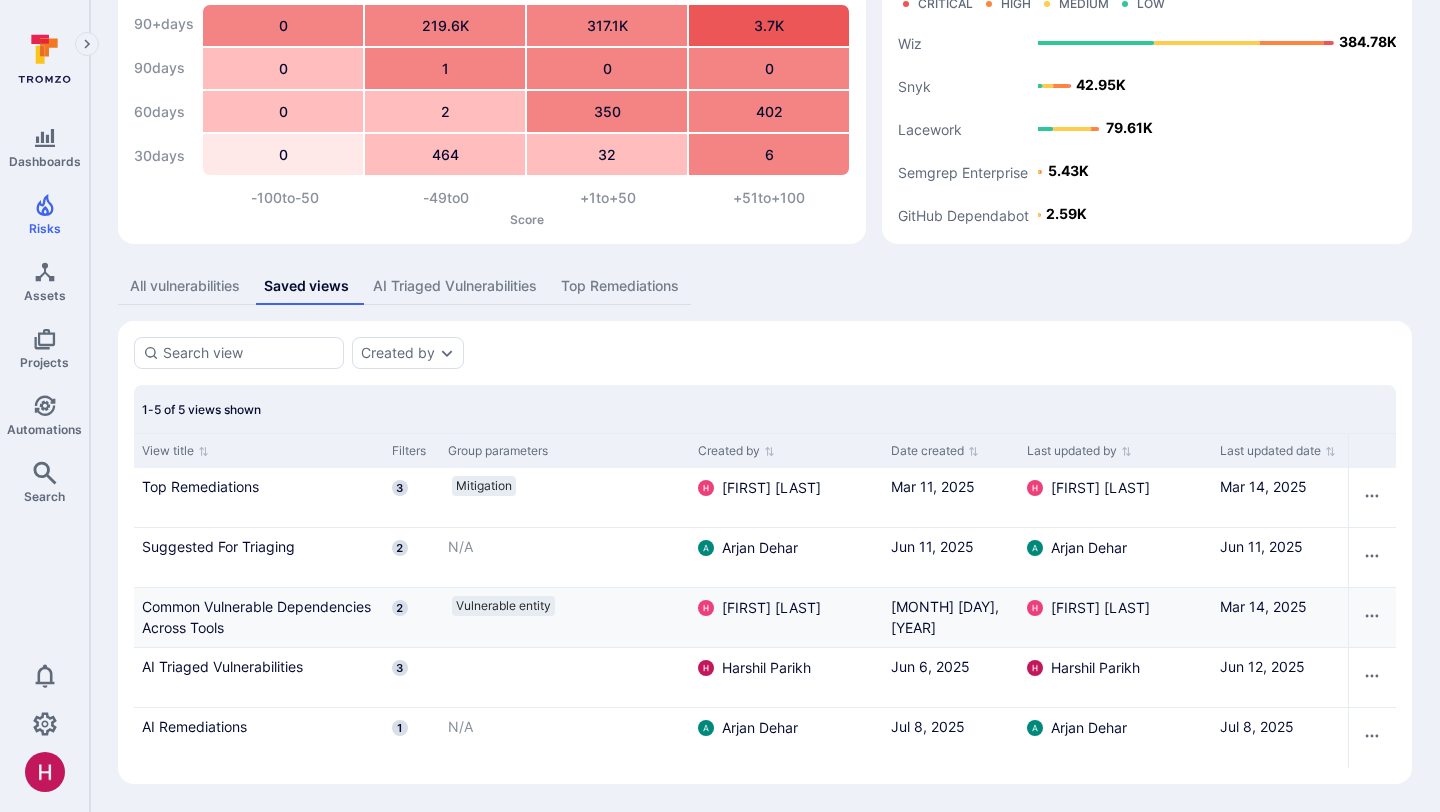 scroll, scrollTop: 140, scrollLeft: 0, axis: vertical 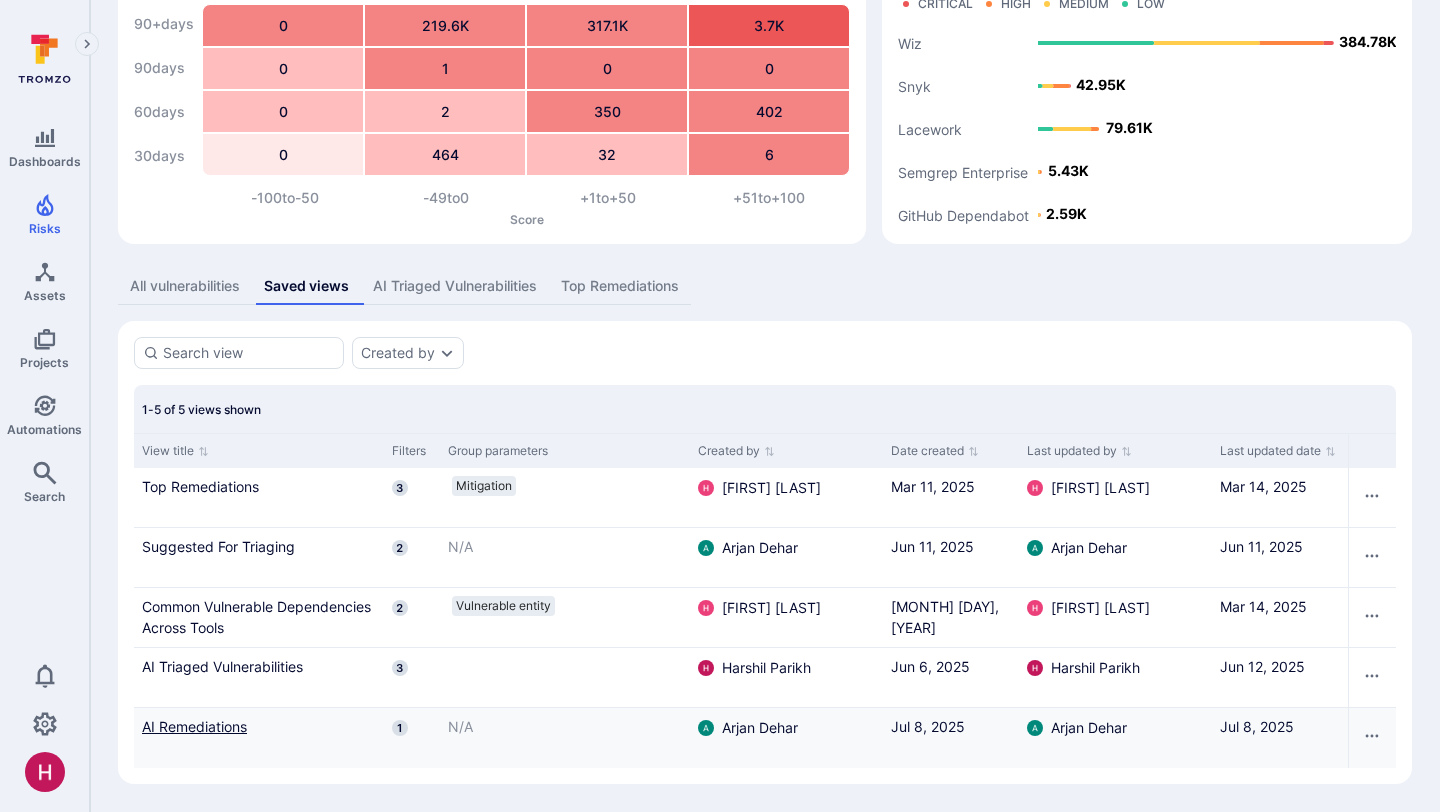 click on "AI Remediations" at bounding box center [259, 486] 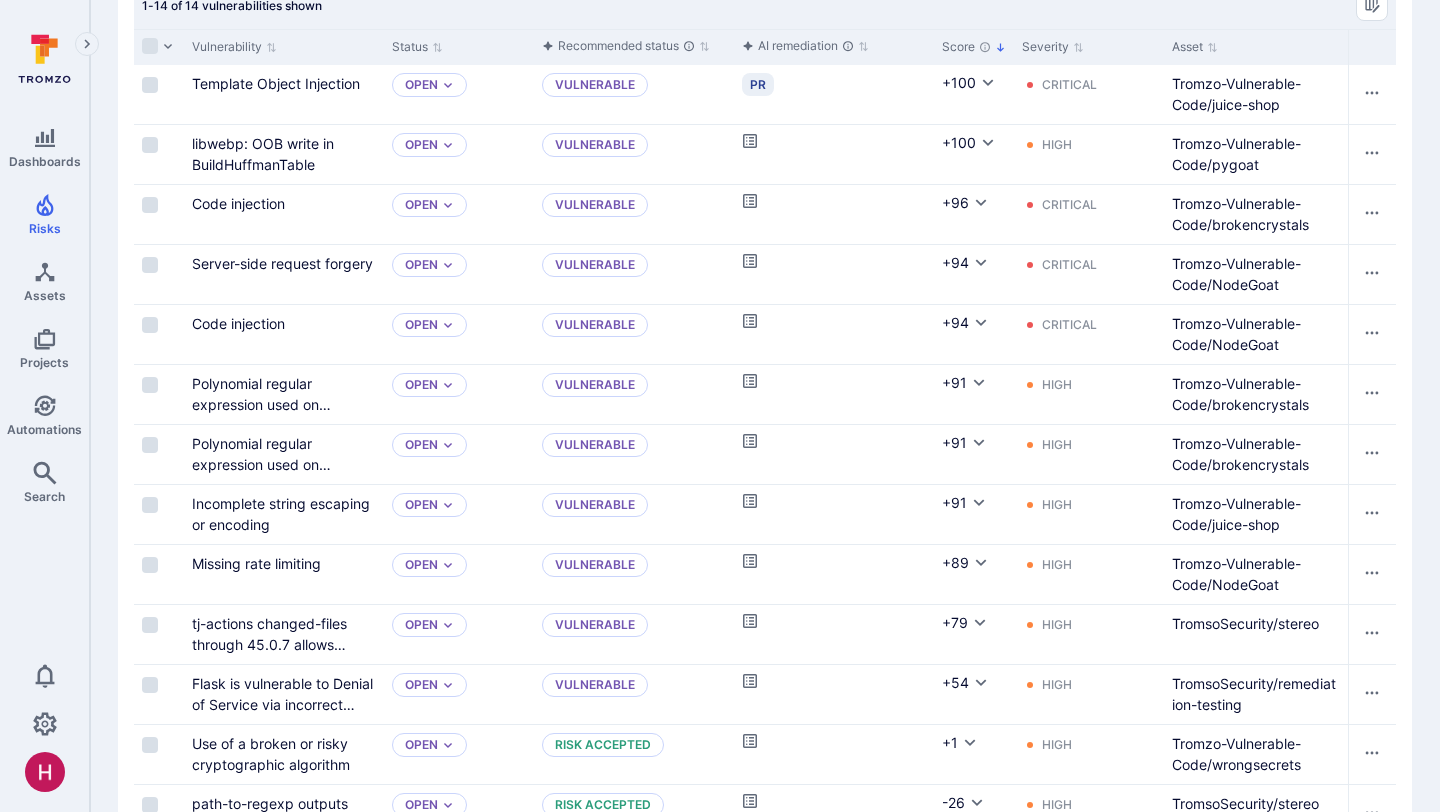 scroll, scrollTop: 619, scrollLeft: 0, axis: vertical 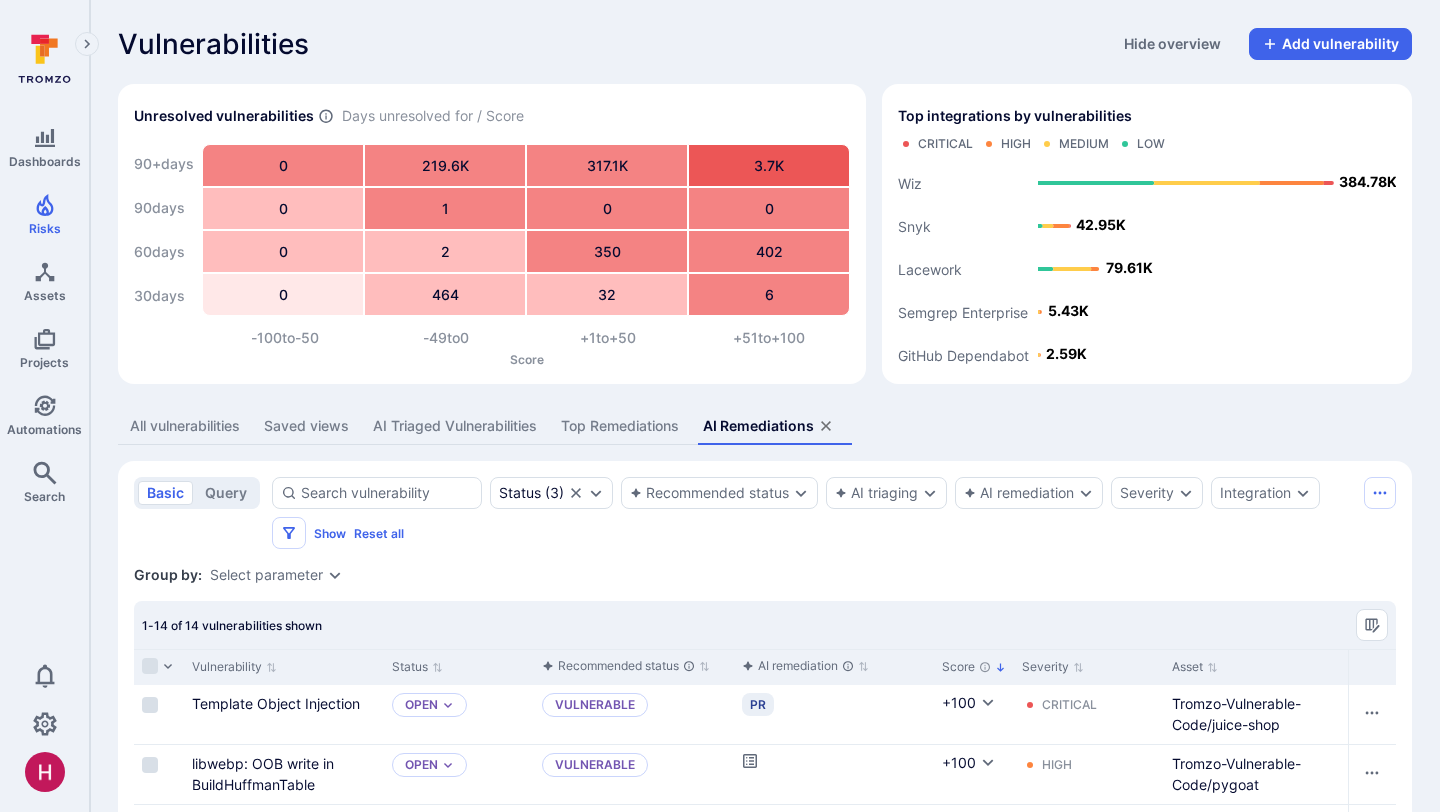 click on "AI Triaged Vulnerabilities" at bounding box center (455, 426) 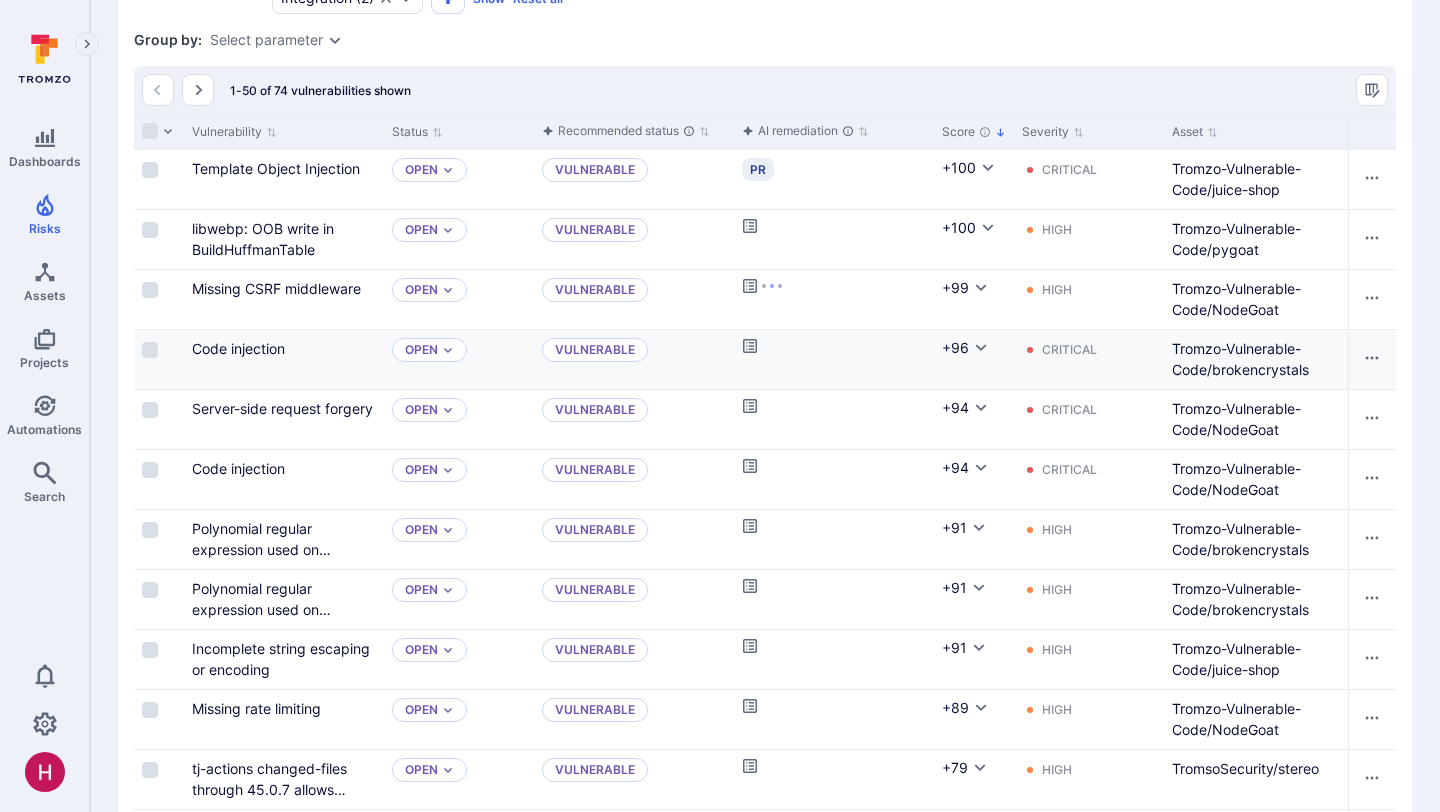 scroll, scrollTop: 539, scrollLeft: 0, axis: vertical 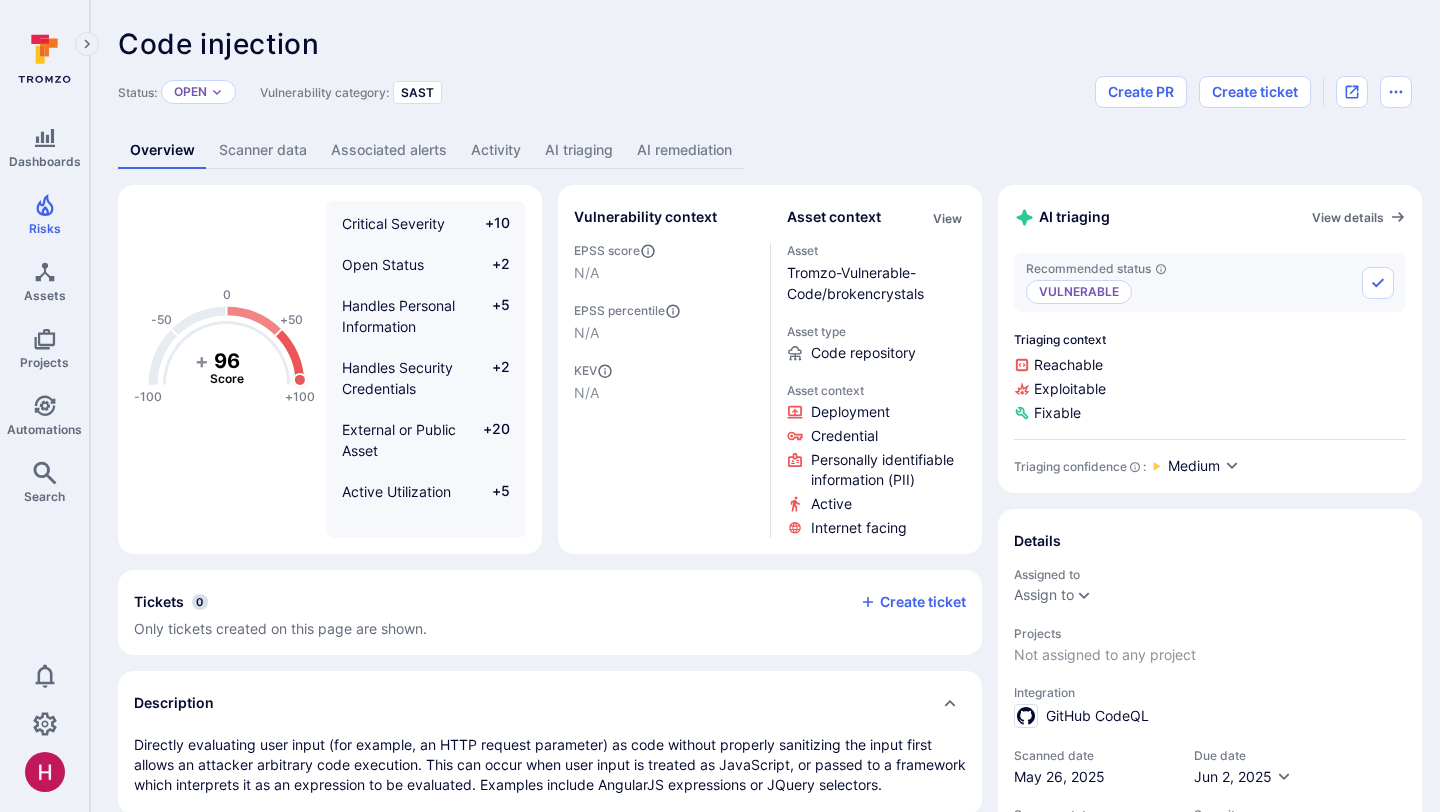 click on "AI remediation" at bounding box center (684, 150) 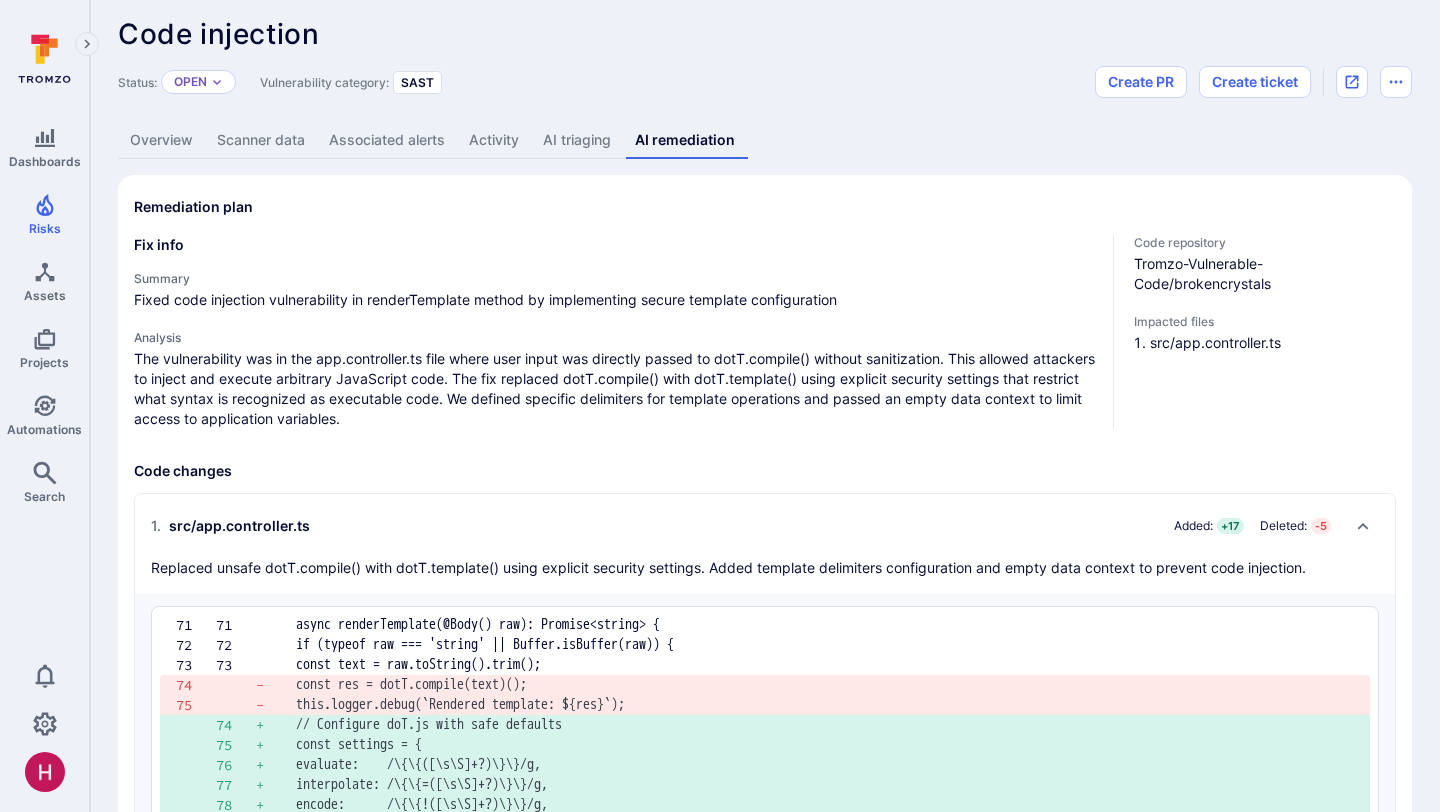 scroll, scrollTop: 0, scrollLeft: 0, axis: both 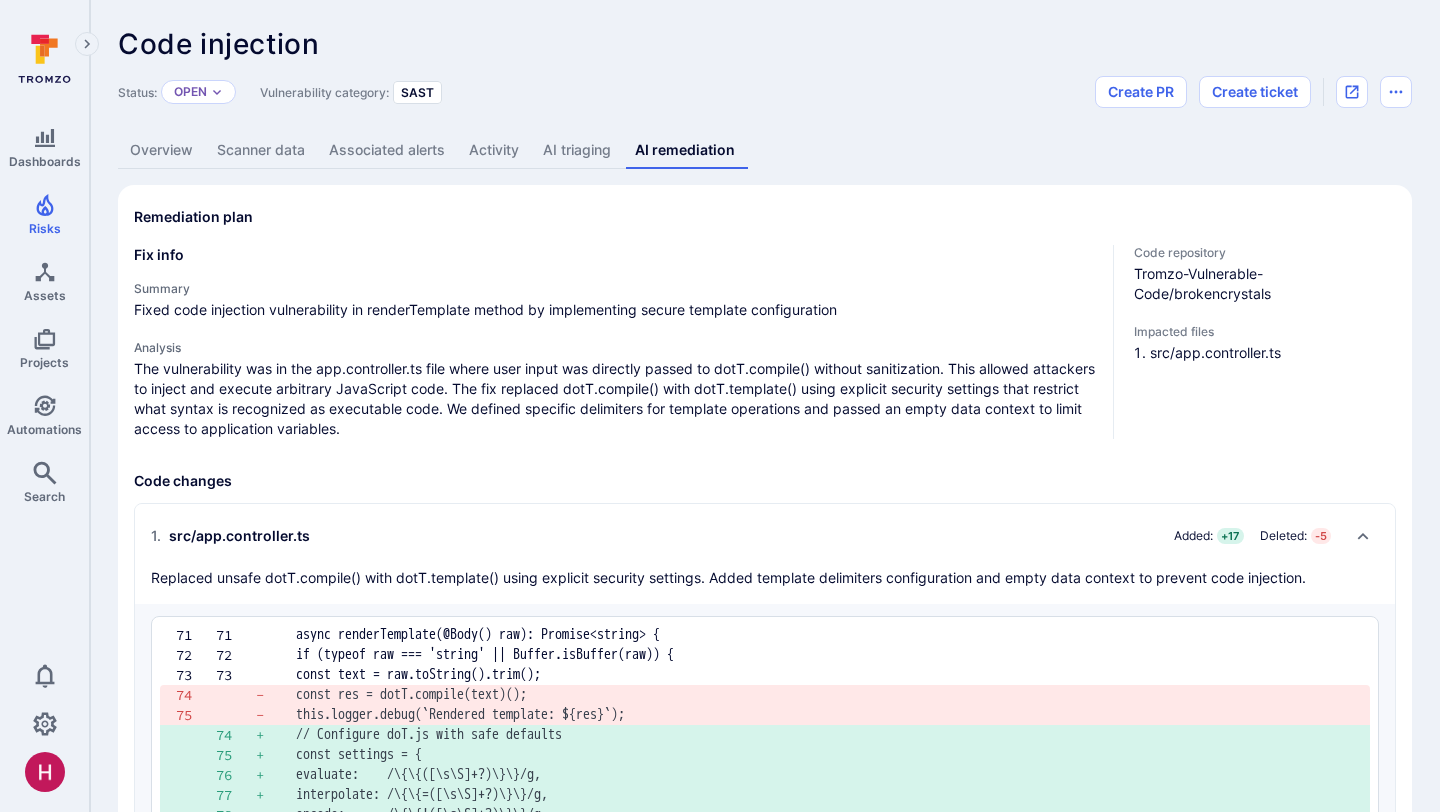 click on "Overview" at bounding box center (161, 150) 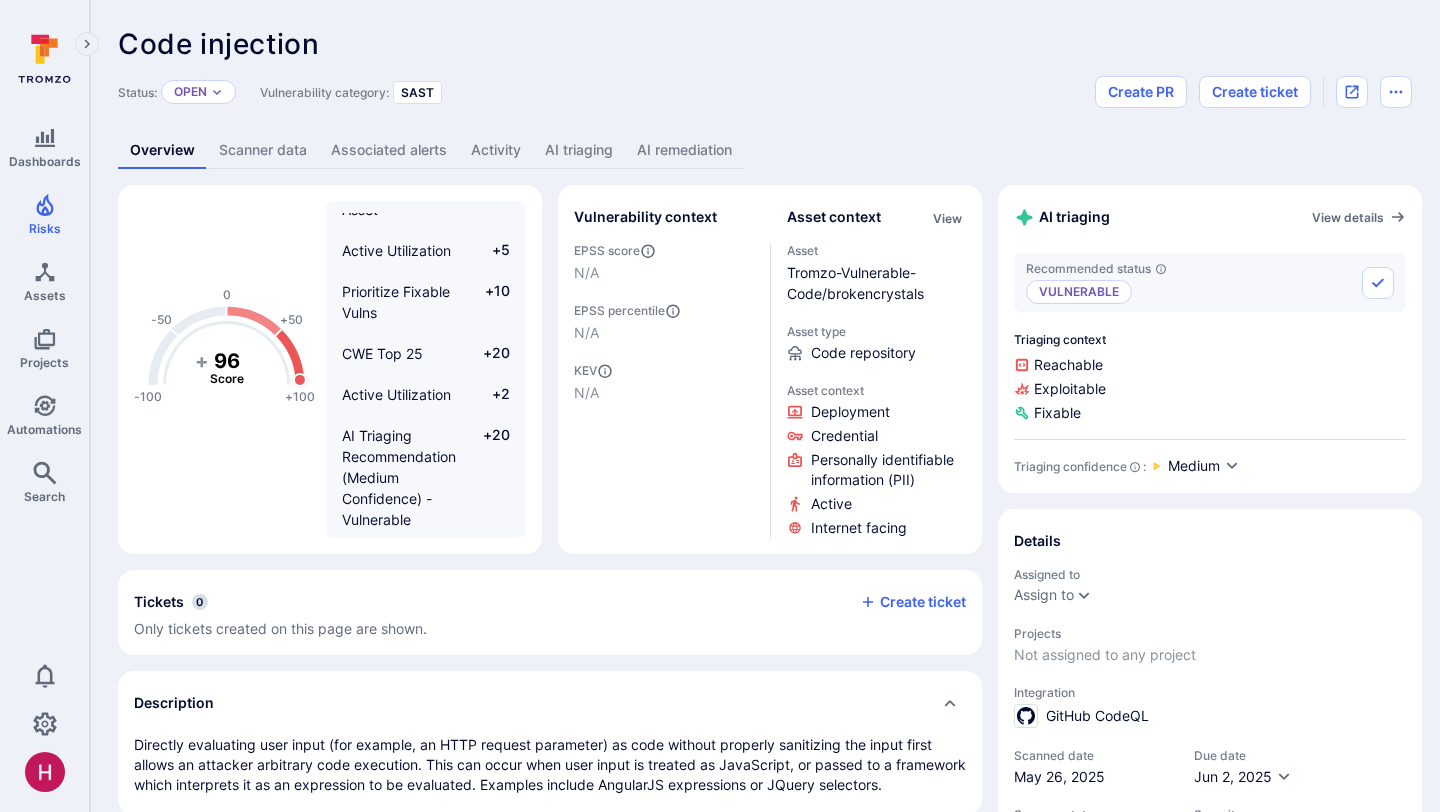 scroll, scrollTop: 0, scrollLeft: 0, axis: both 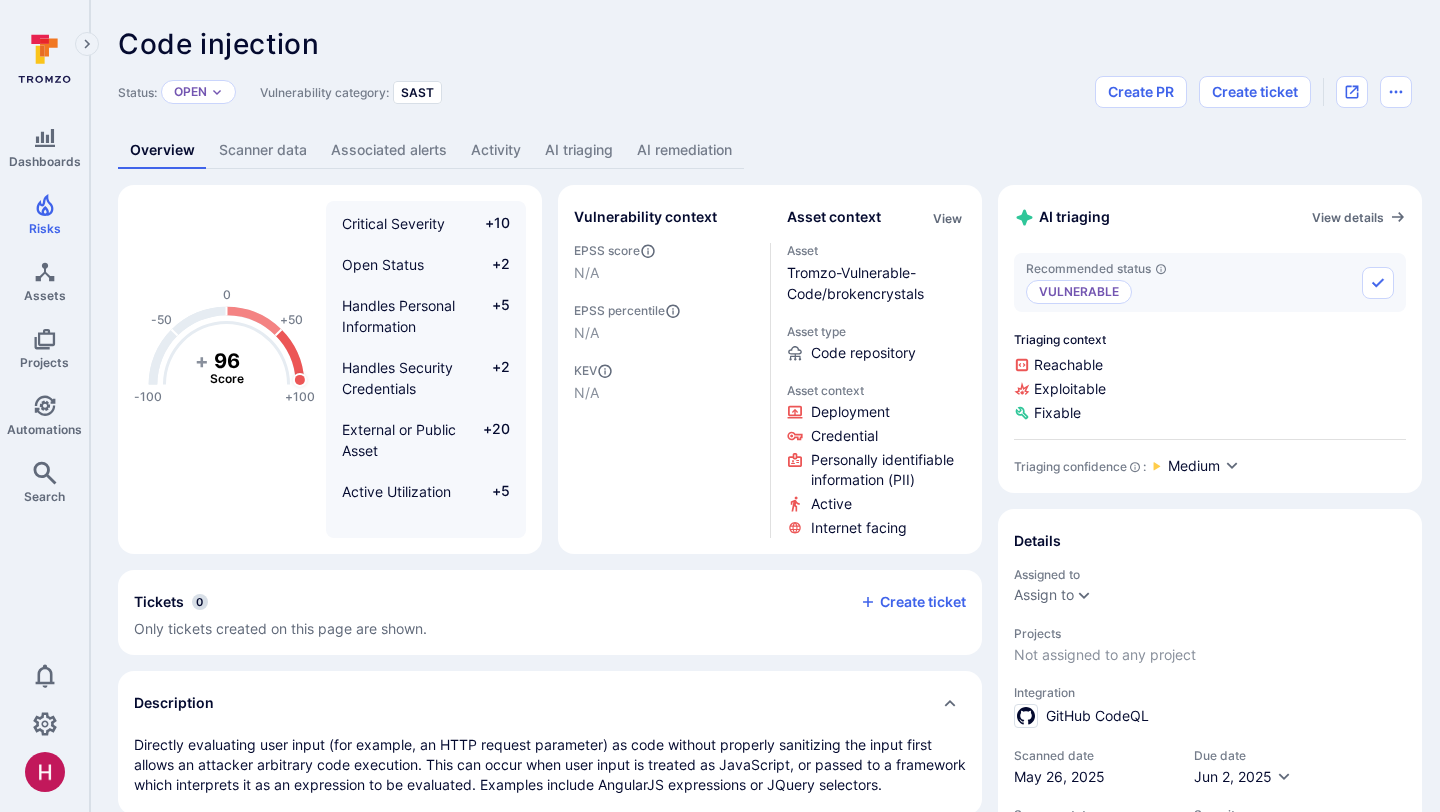 click on "AI triaging" at bounding box center (579, 150) 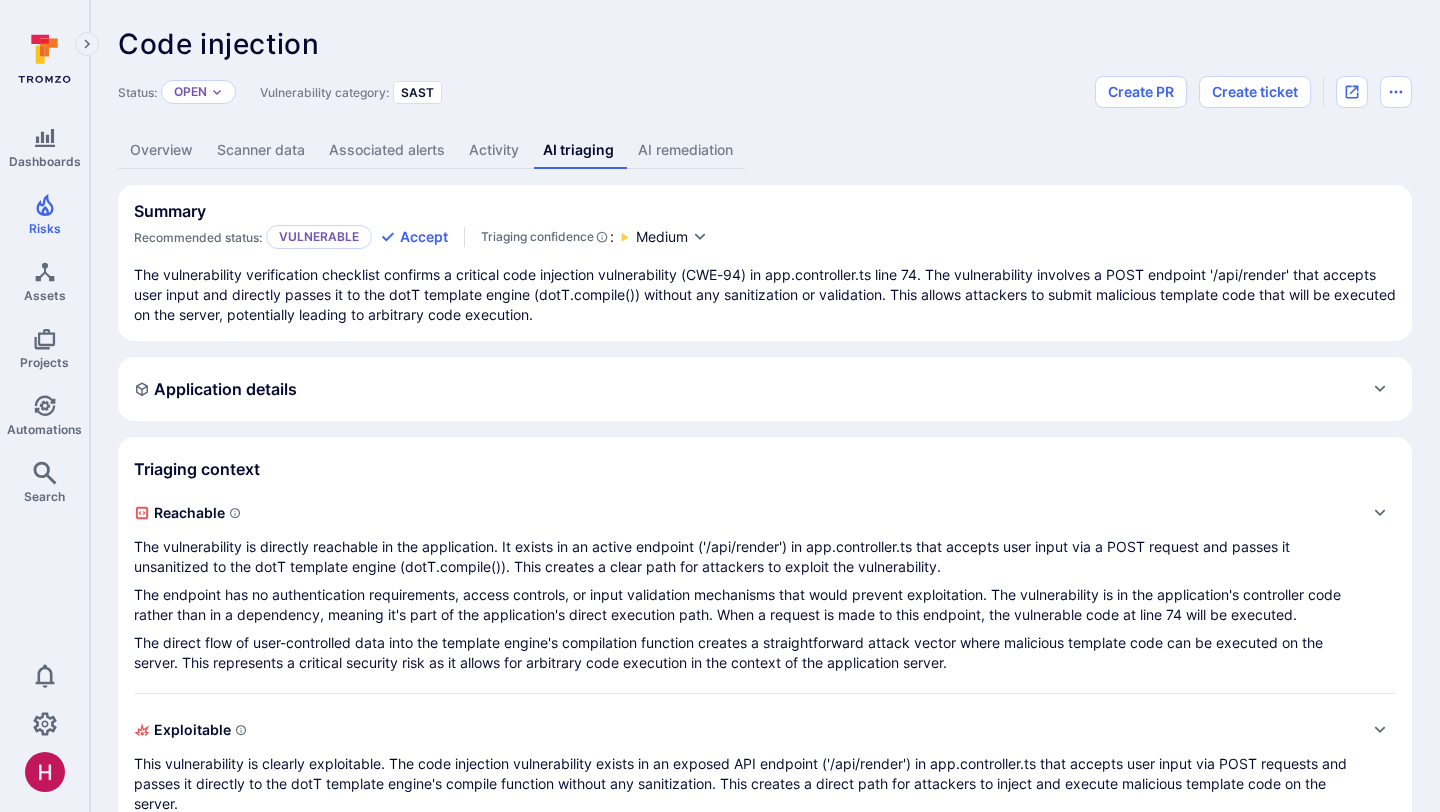 click on "Overview" at bounding box center (161, 150) 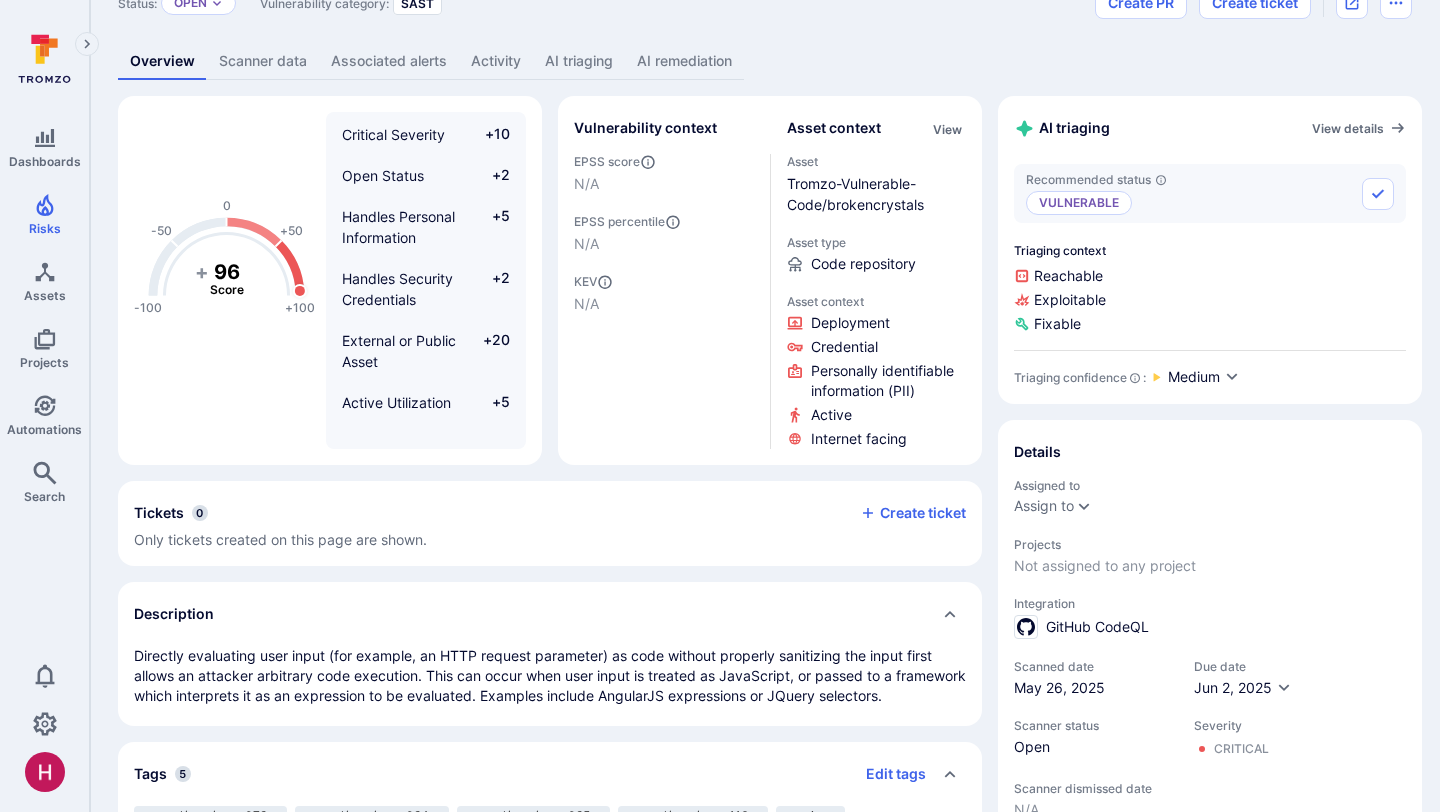 scroll, scrollTop: 0, scrollLeft: 0, axis: both 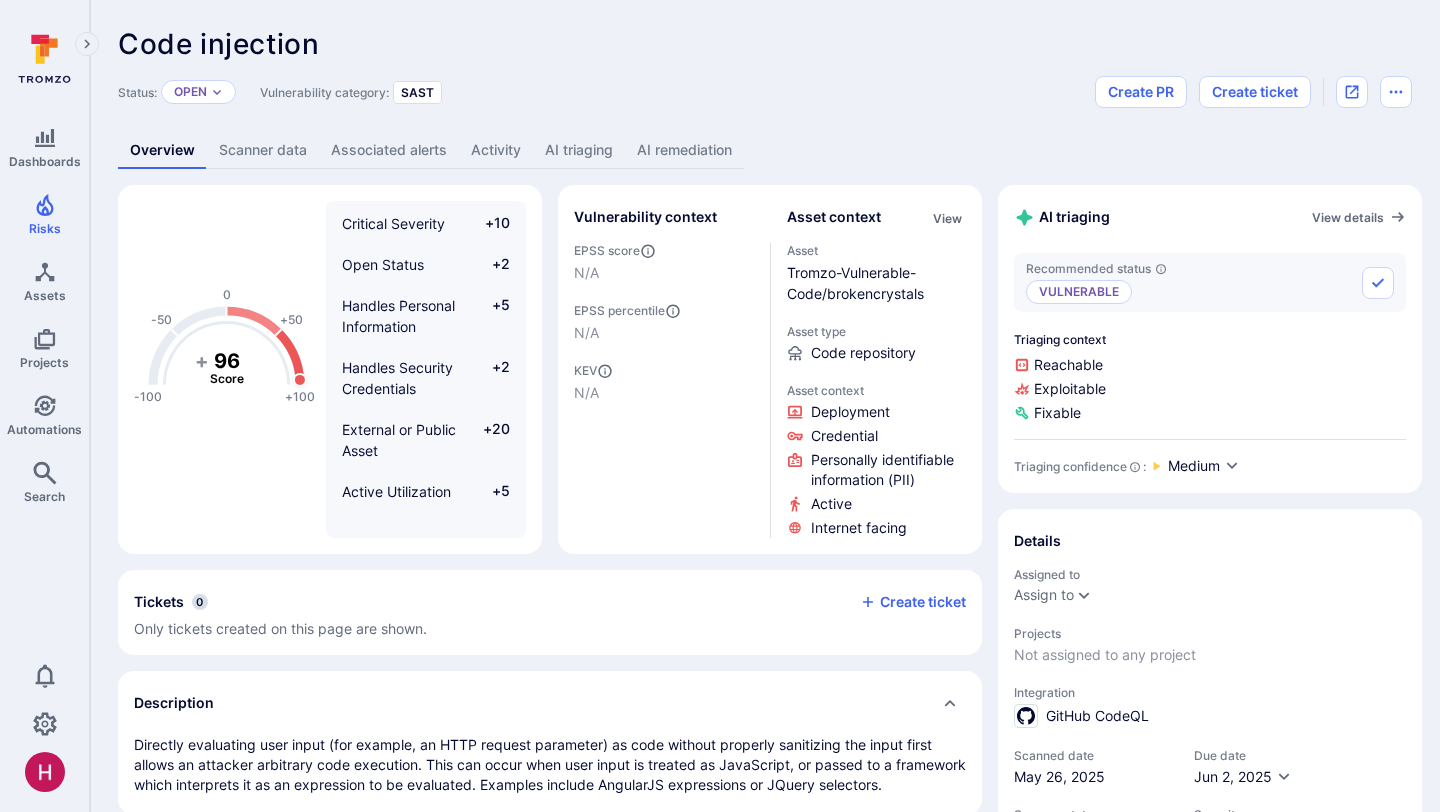 click on "AI remediation" at bounding box center [684, 150] 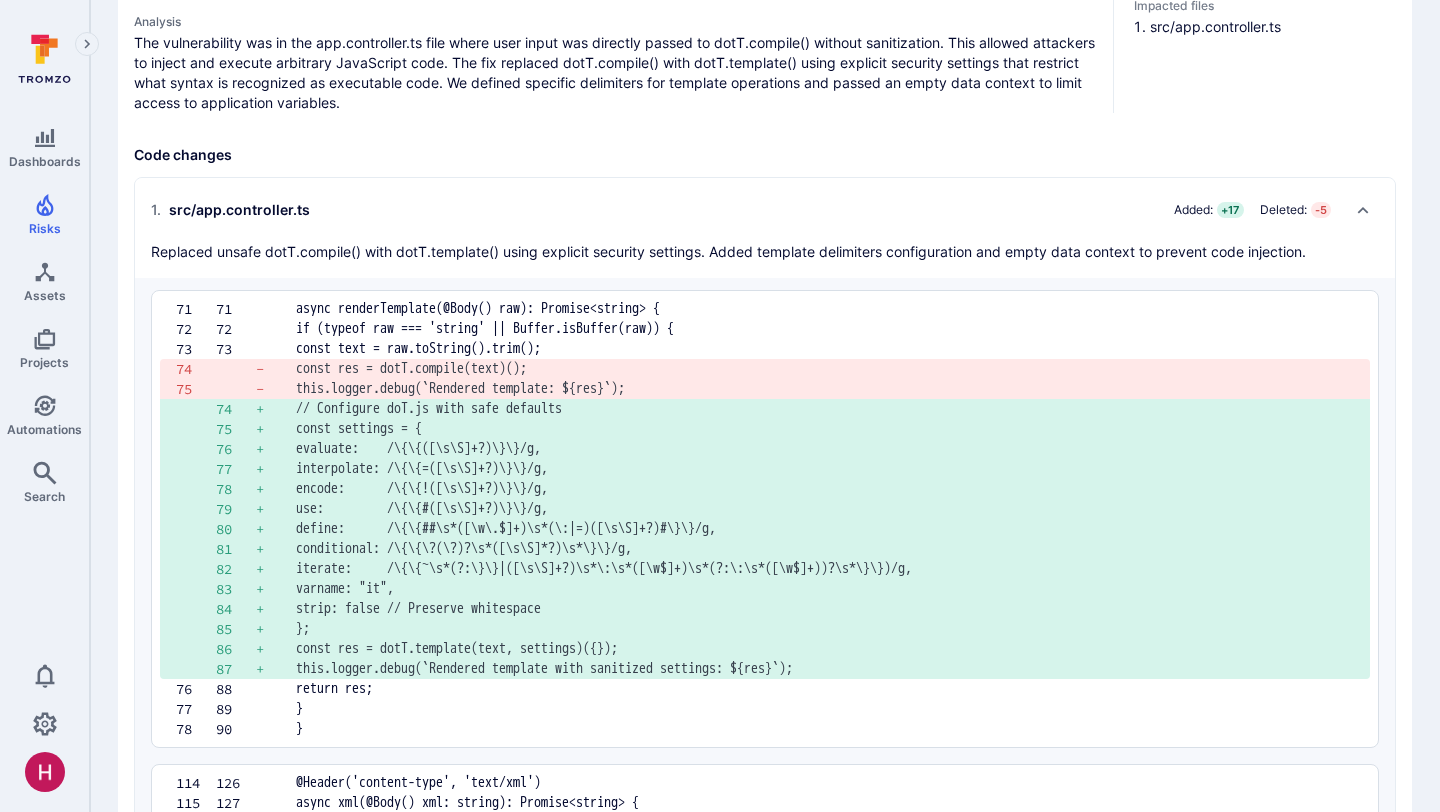 scroll, scrollTop: 328, scrollLeft: 0, axis: vertical 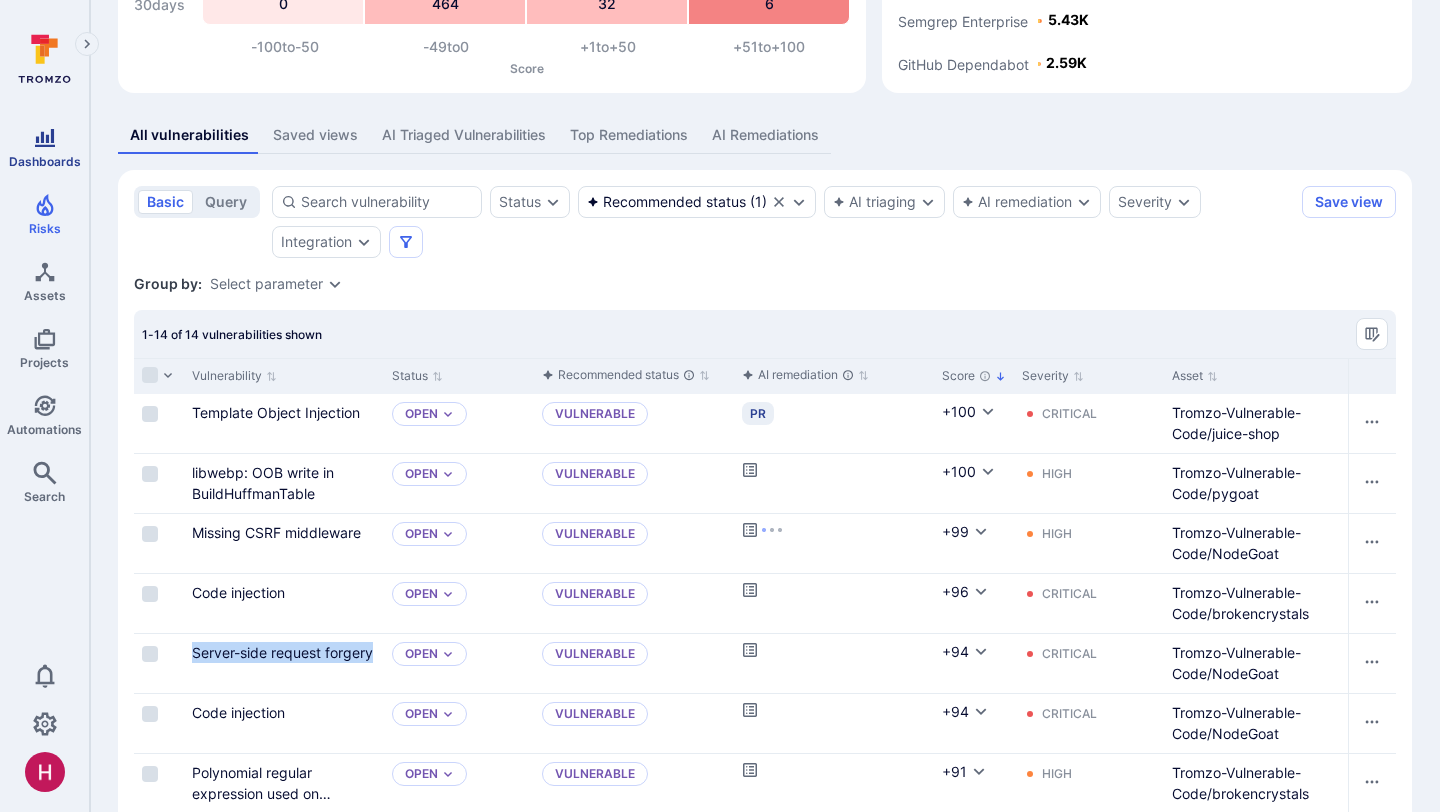click on "Dashboards" at bounding box center [44, 147] 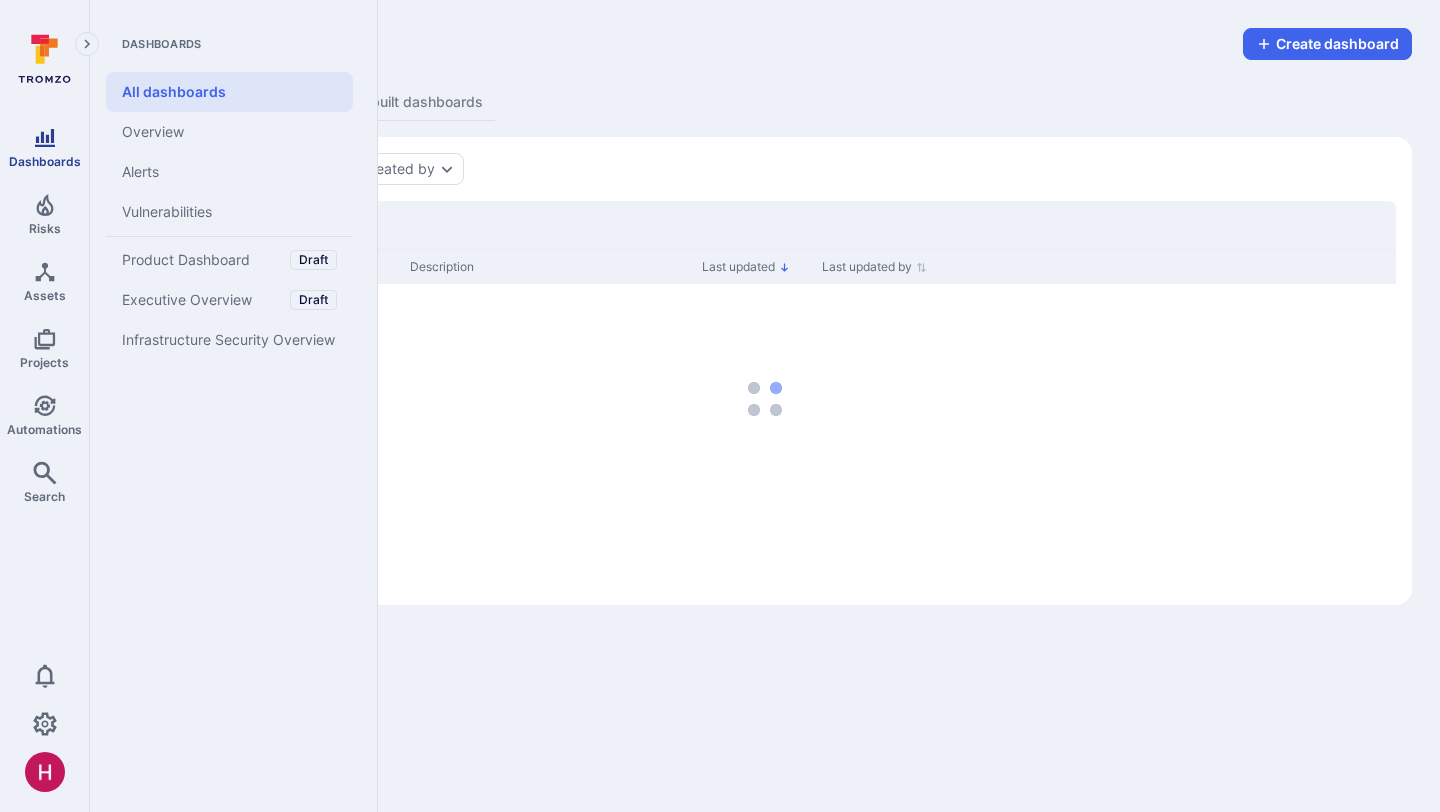 scroll, scrollTop: 0, scrollLeft: 0, axis: both 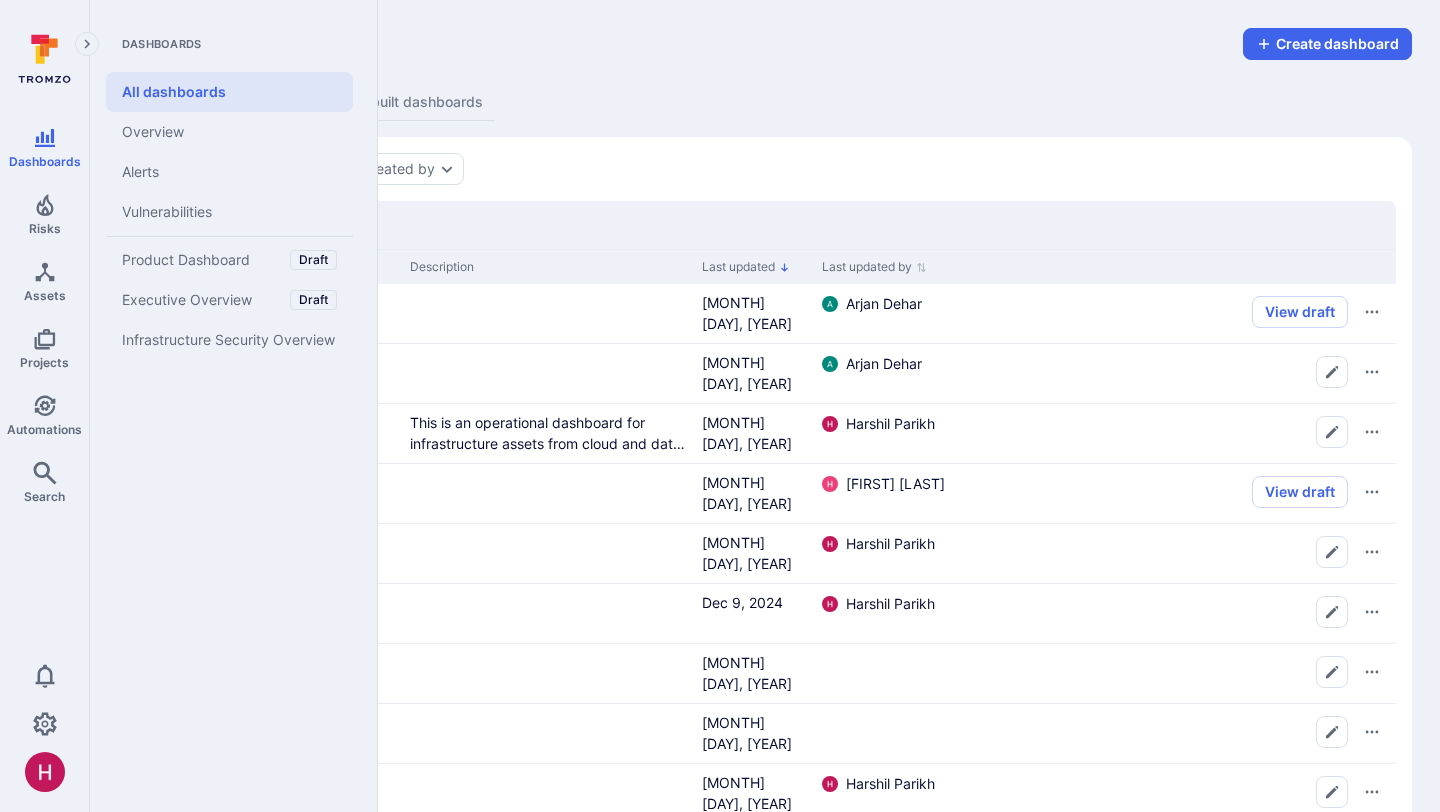 click at bounding box center (44, 59) 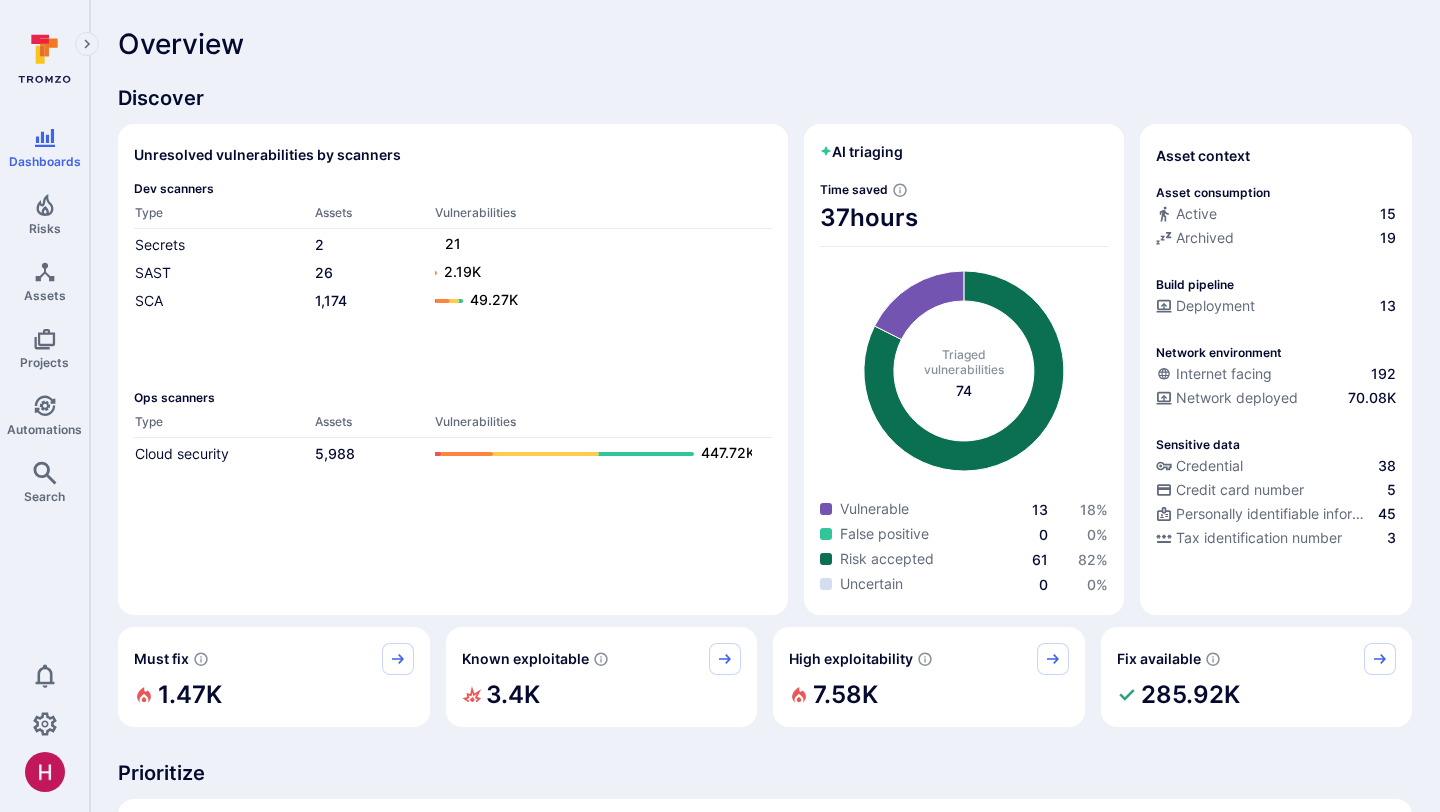 click on "Discover" at bounding box center (765, 98) 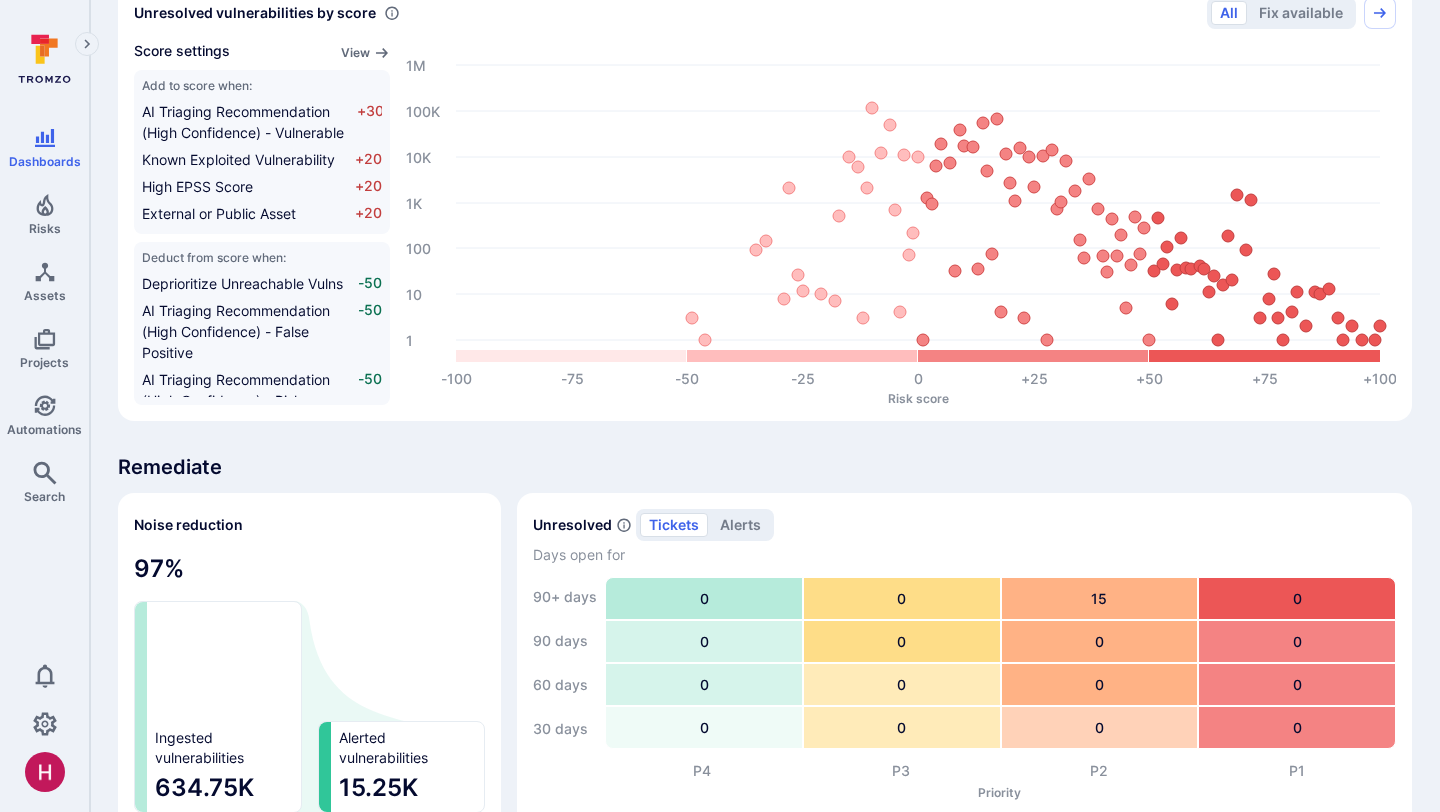 scroll, scrollTop: 821, scrollLeft: 0, axis: vertical 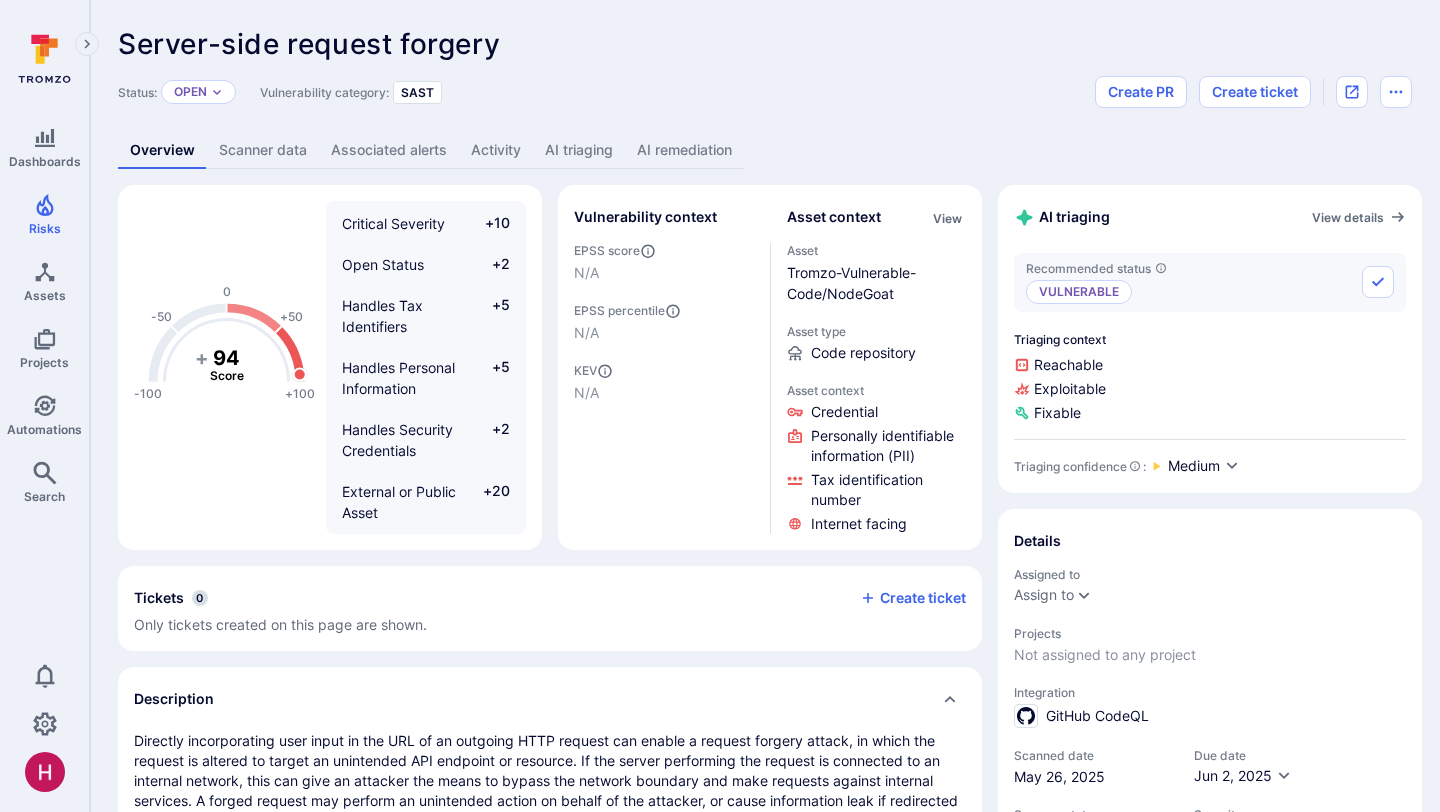 click on "AI remediation" at bounding box center (684, 150) 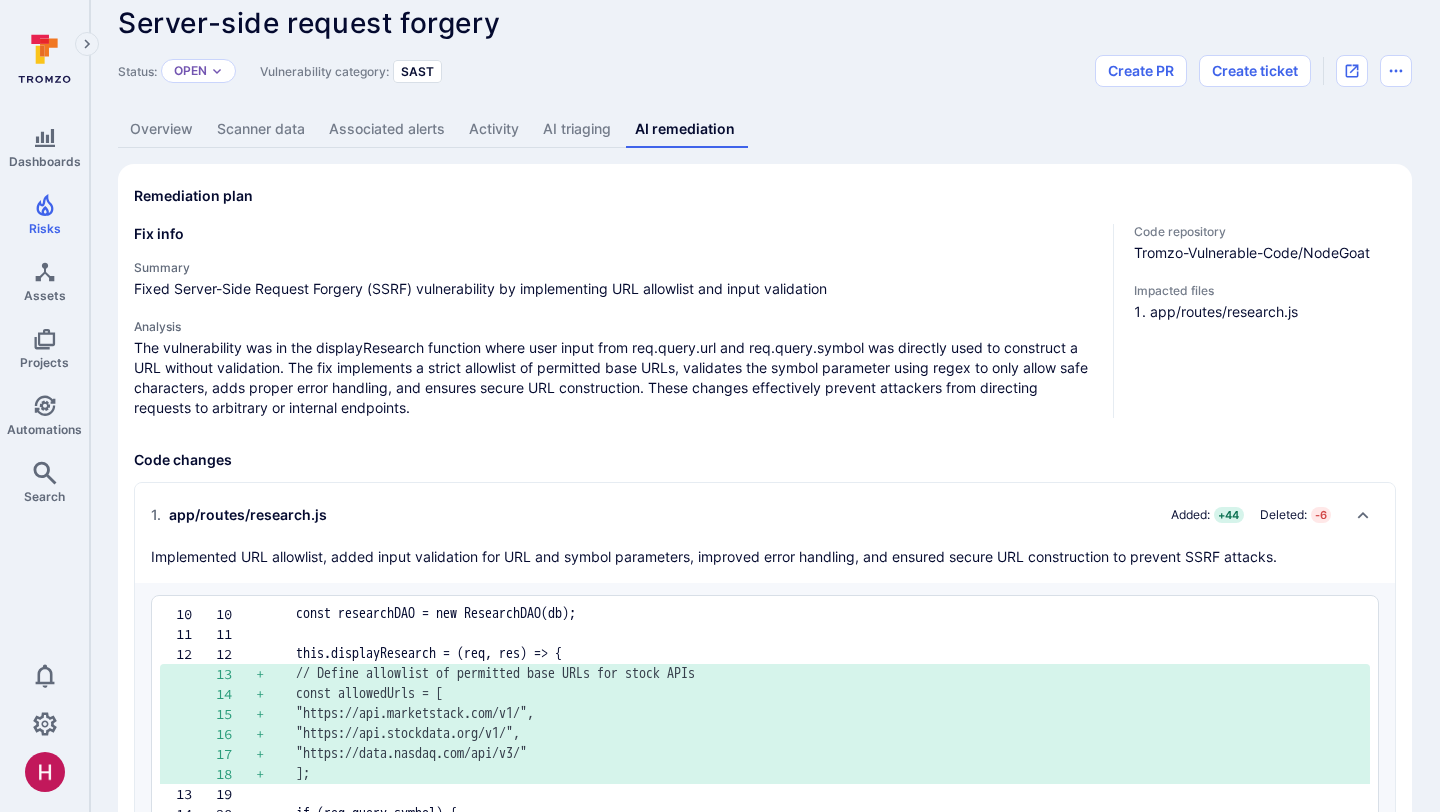 scroll, scrollTop: 0, scrollLeft: 0, axis: both 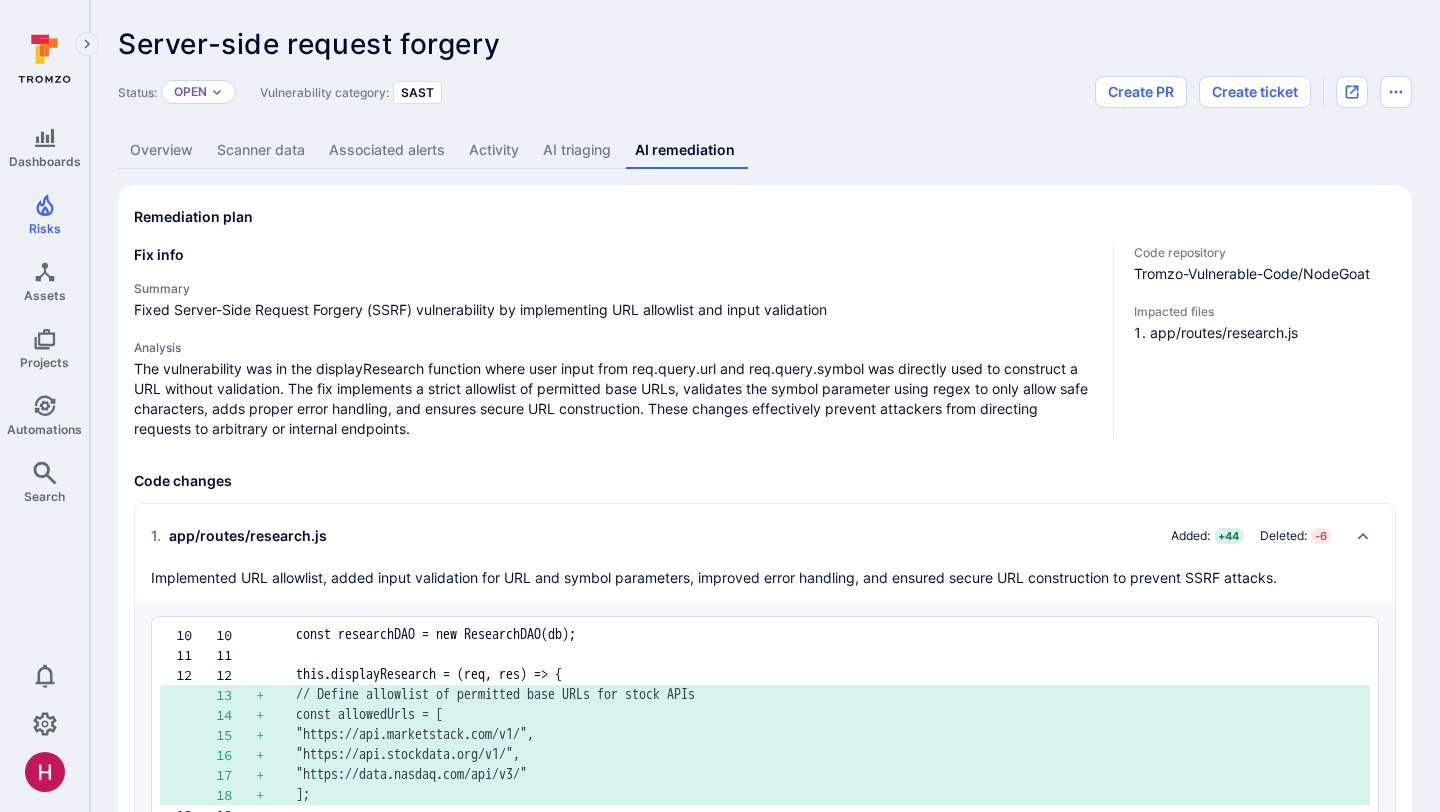 click on "Fixed Server-Side Request Forgery (SSRF) vulnerability by implementing URL allowlist and input validation" at bounding box center [615, 310] 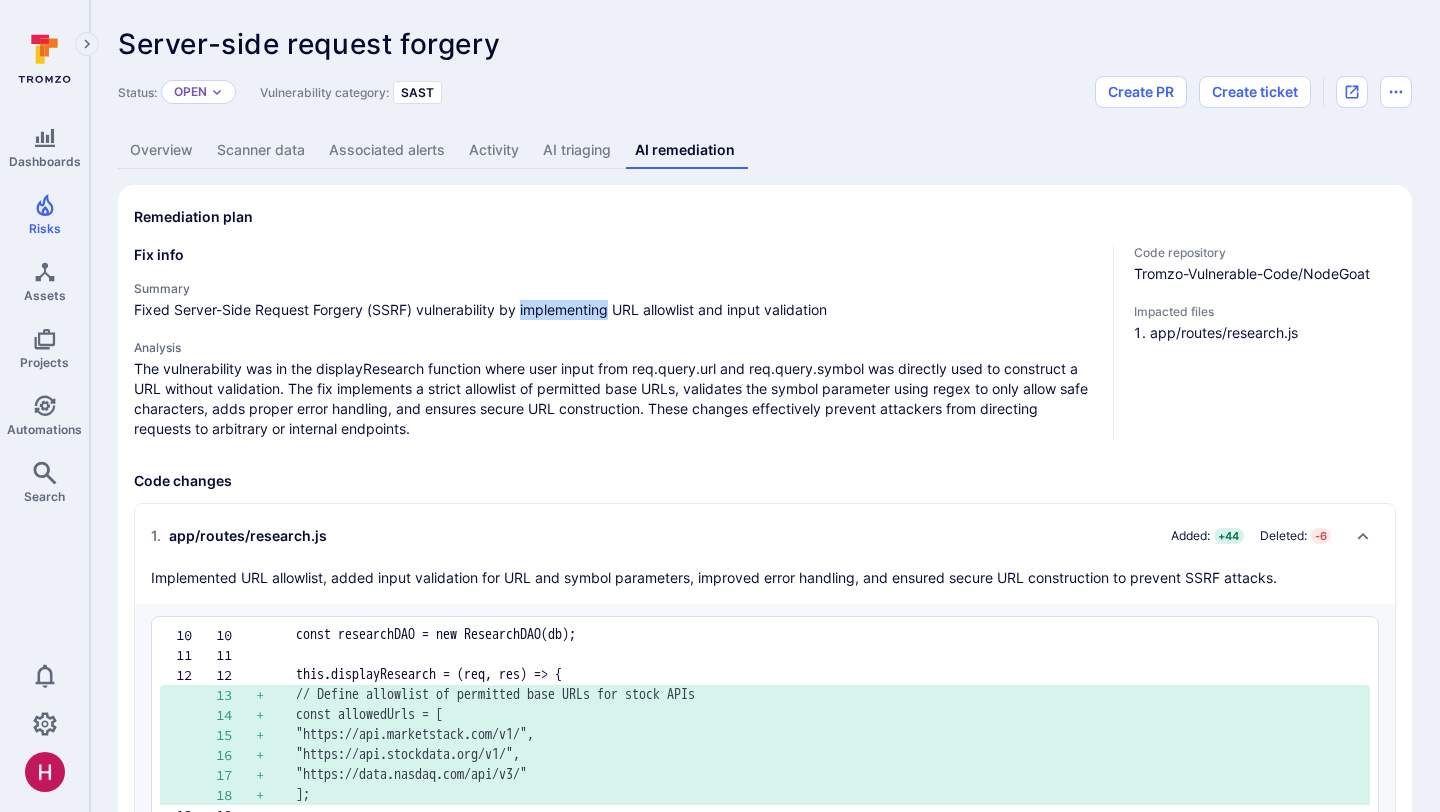 click on "Fixed Server-Side Request Forgery (SSRF) vulnerability by implementing URL allowlist and input validation" at bounding box center (615, 310) 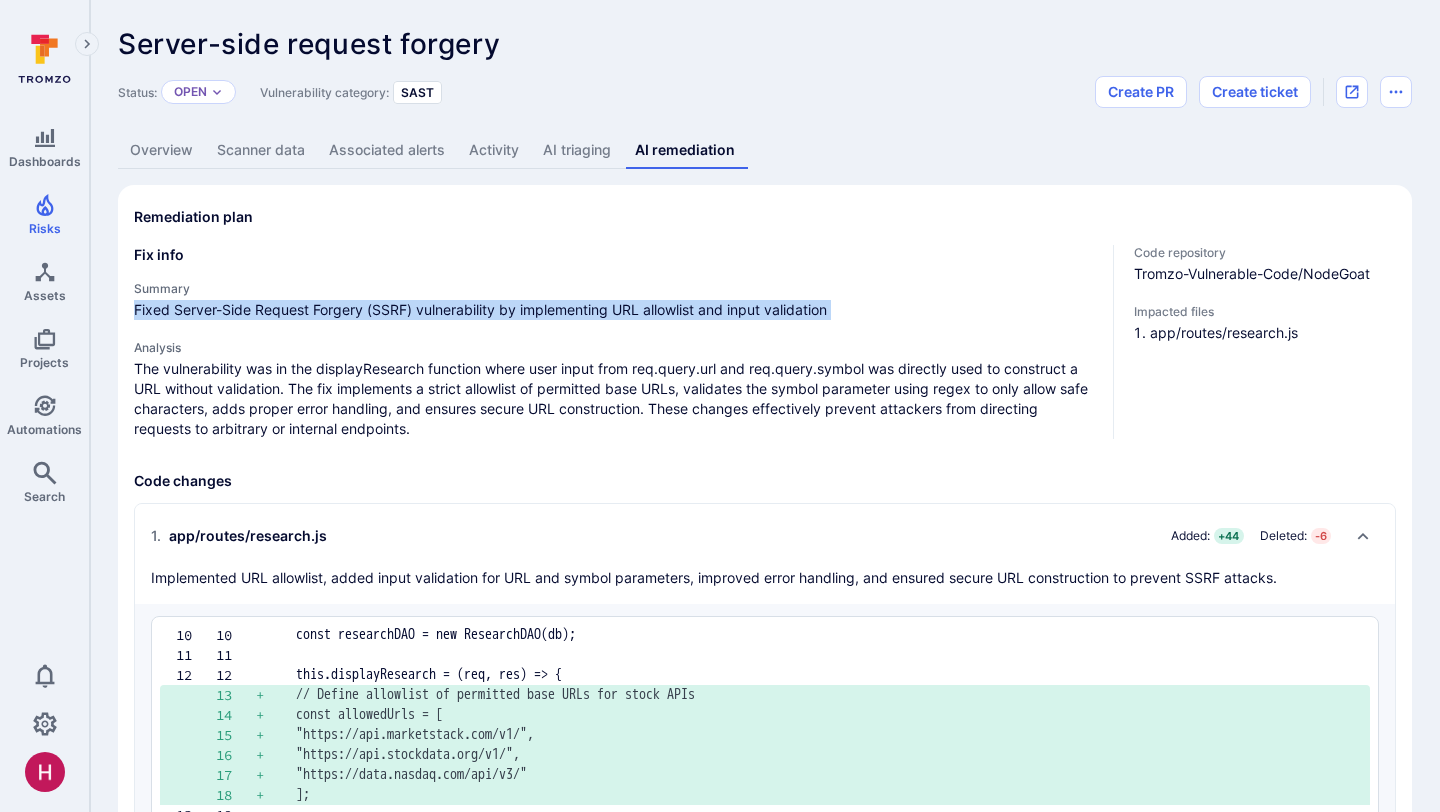 click on "Fixed Server-Side Request Forgery (SSRF) vulnerability by implementing URL allowlist and input validation" at bounding box center [615, 310] 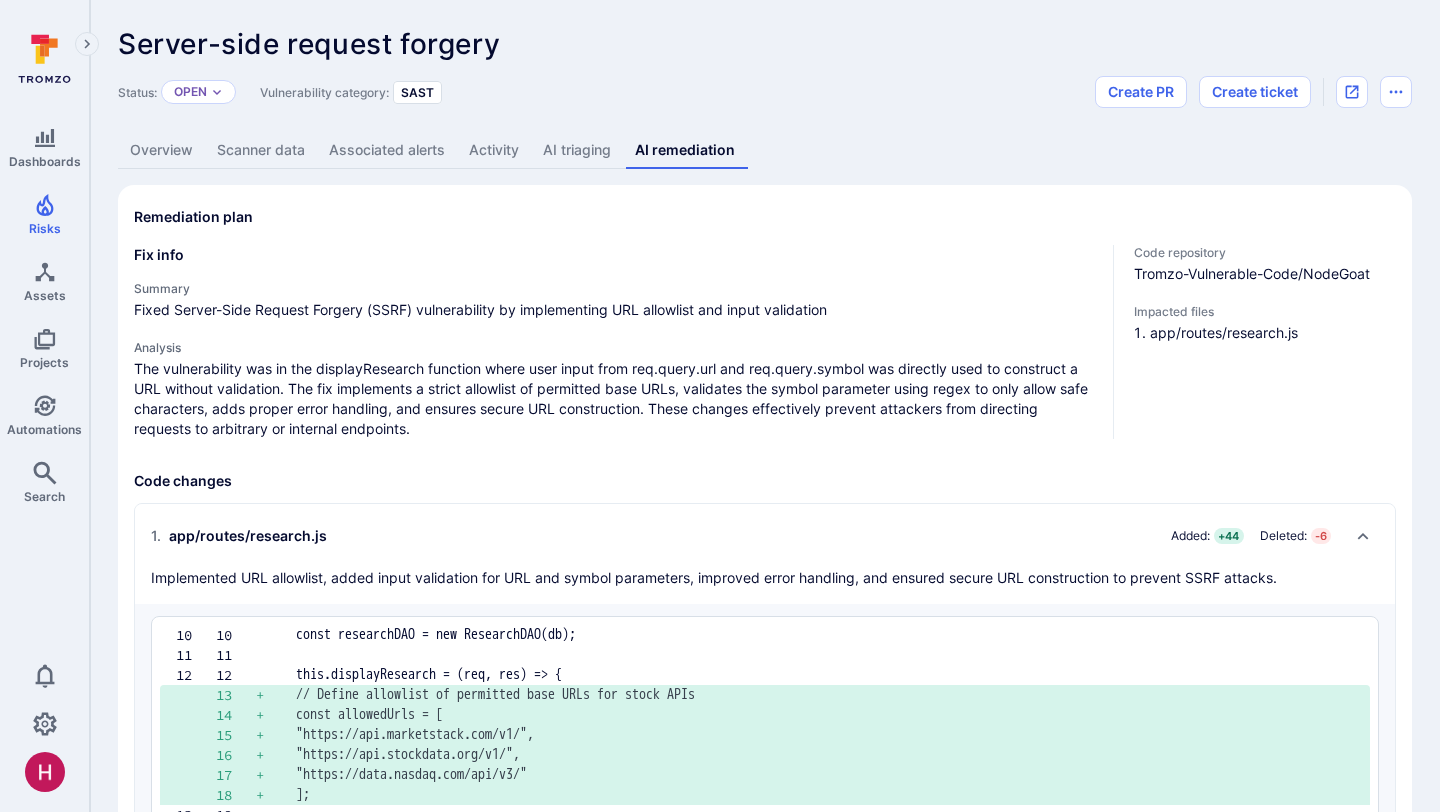 click on "Fixed Server-Side Request Forgery (SSRF) vulnerability by implementing URL allowlist and input validation" at bounding box center (615, 310) 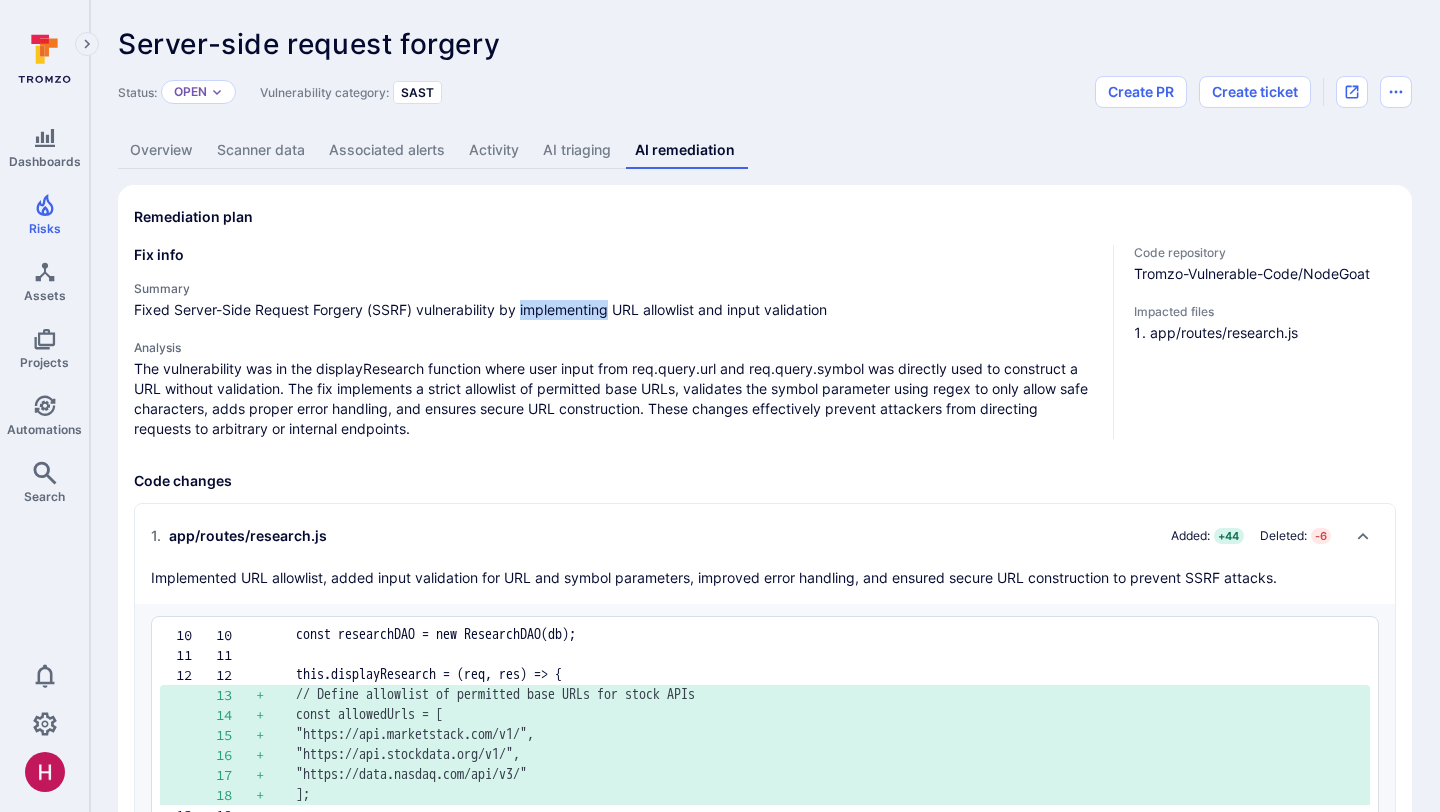 click on "Fixed Server-Side Request Forgery (SSRF) vulnerability by implementing URL allowlist and input validation" at bounding box center [615, 310] 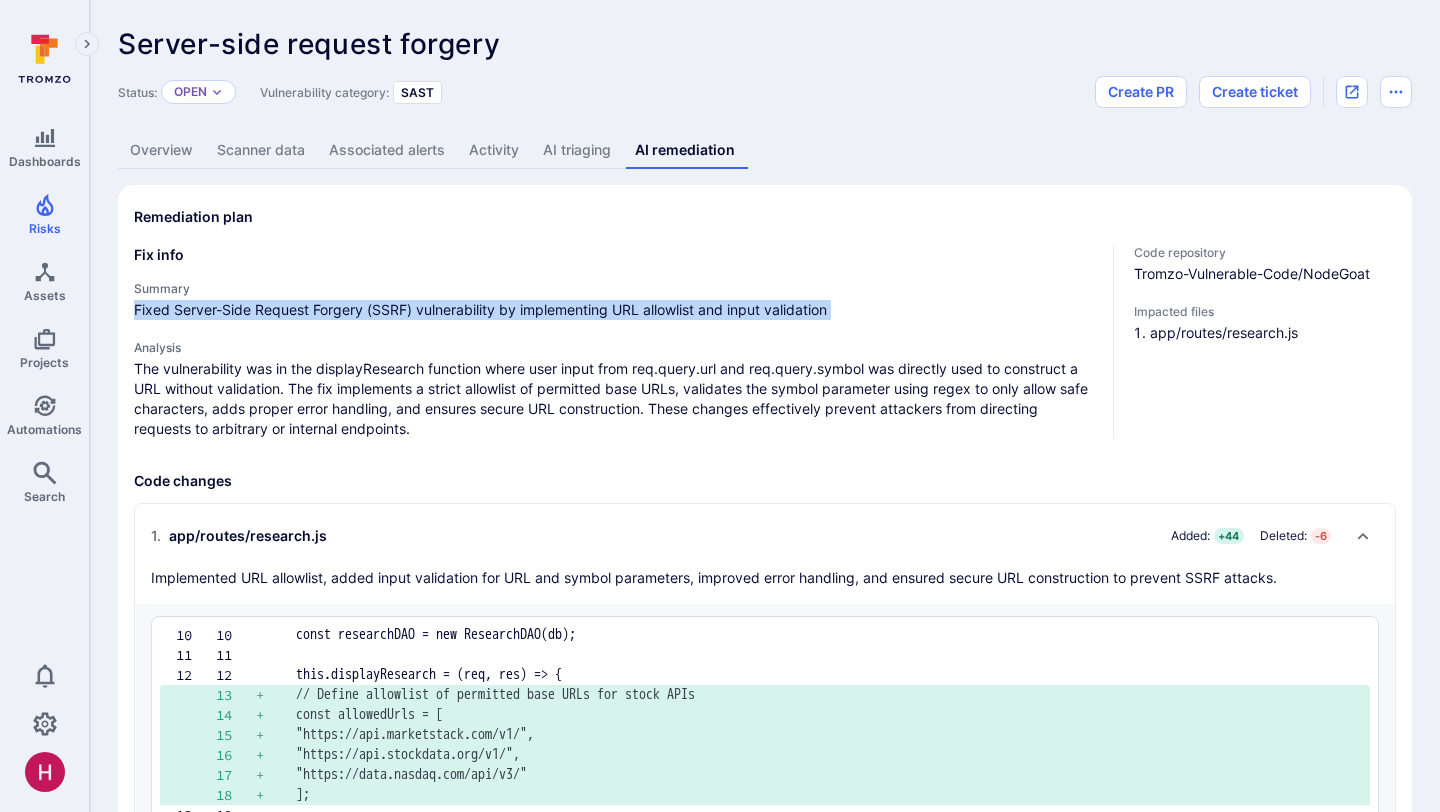 click on "Fixed Server-Side Request Forgery (SSRF) vulnerability by implementing URL allowlist and input validation" at bounding box center [615, 310] 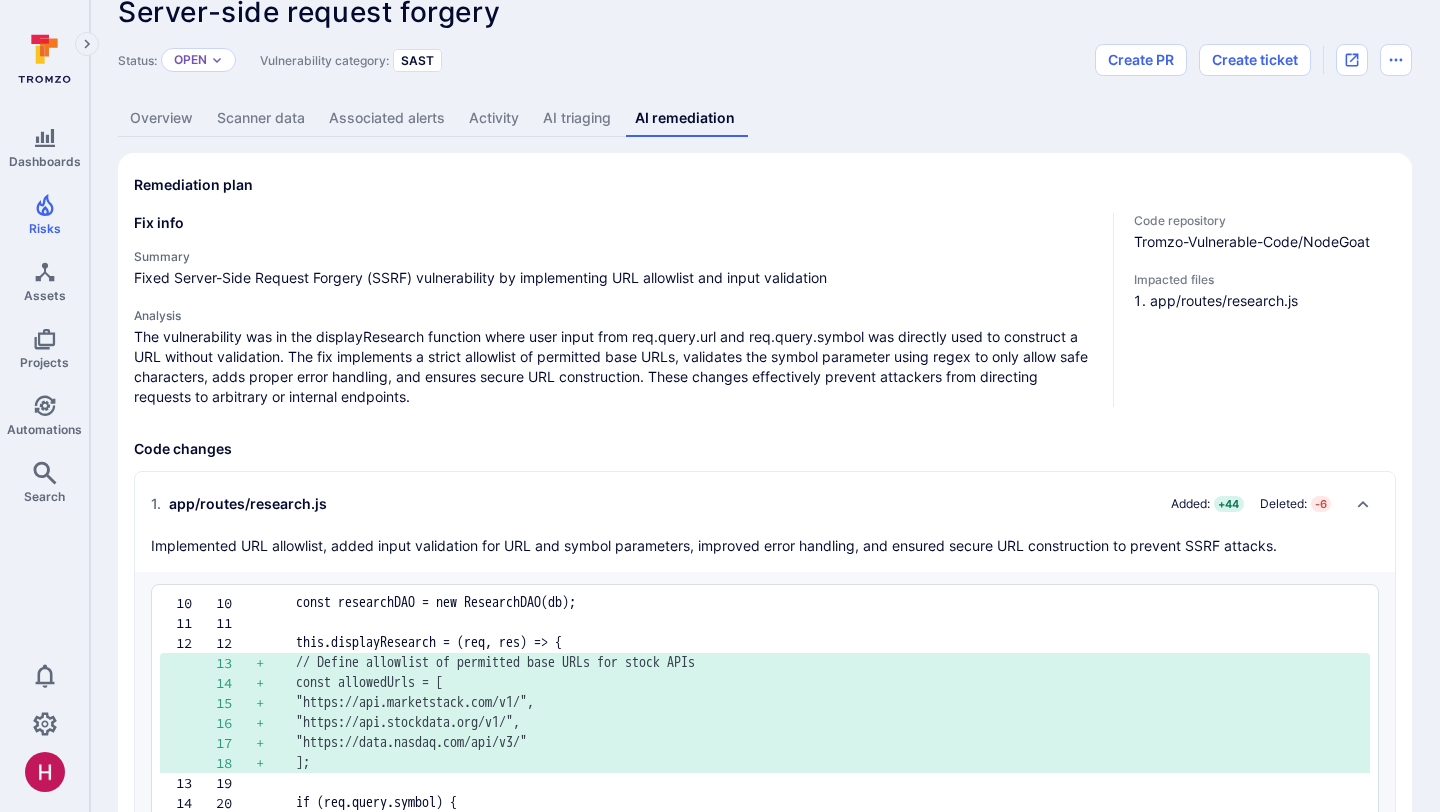 scroll, scrollTop: 36, scrollLeft: 0, axis: vertical 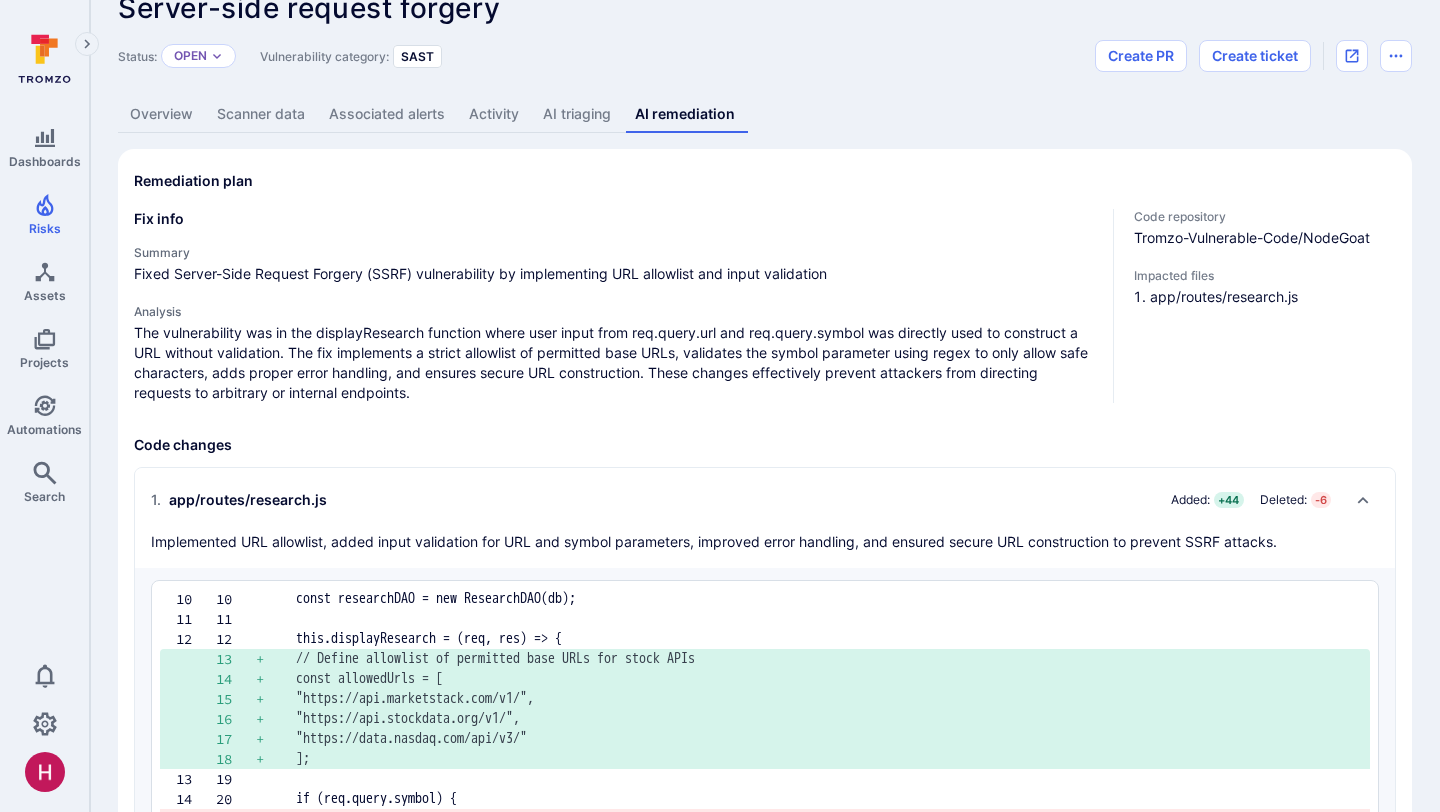 click on "The vulnerability was in the displayResearch function where user input from req.query.url and req.query.symbol was directly used to construct a URL without validation. The fix implements a strict allowlist of permitted base URLs, validates the symbol parameter using regex to only allow safe characters, adds proper error handling, and ensures secure URL construction. These changes effectively prevent attackers from directing requests to arbitrary or internal endpoints." at bounding box center (615, 363) 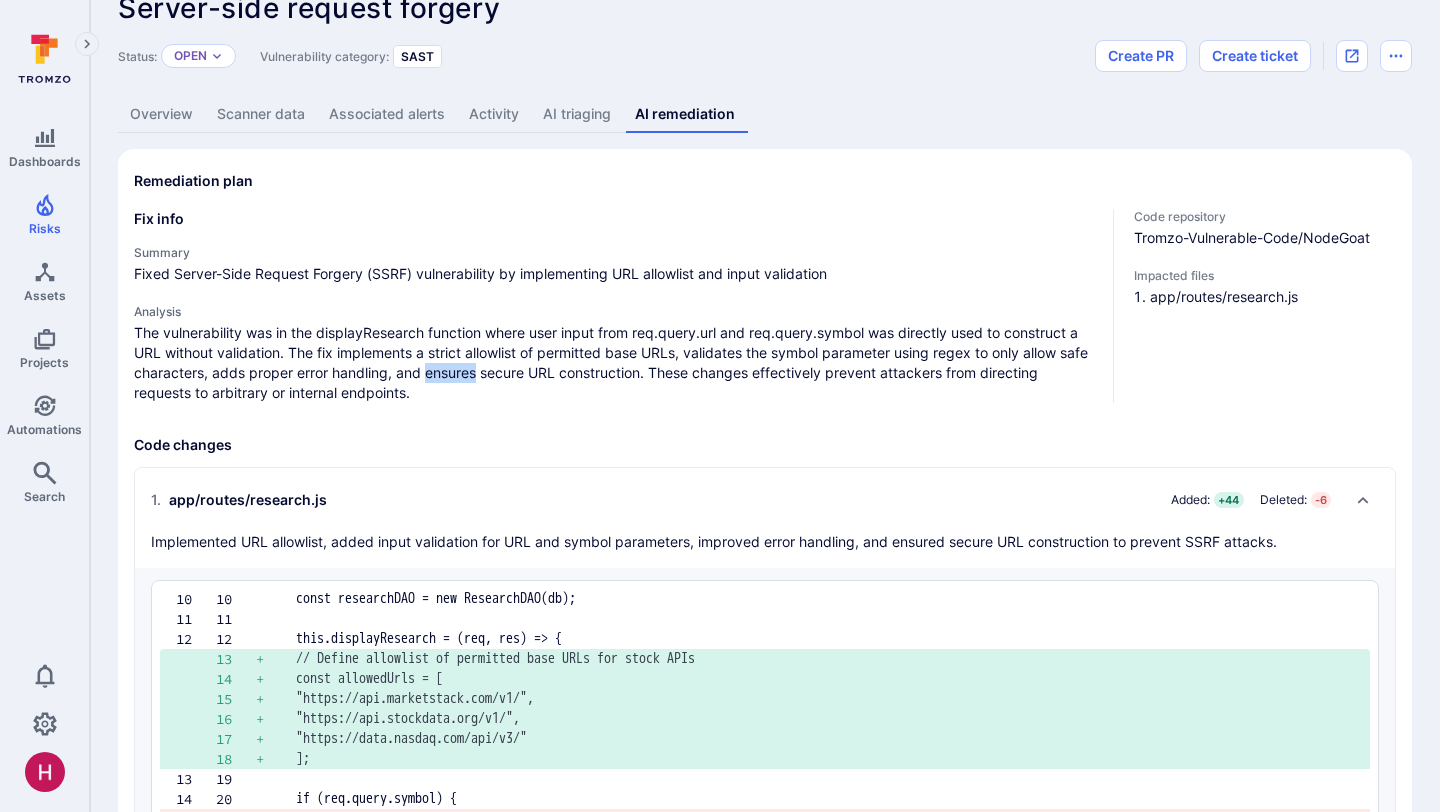 click on "The vulnerability was in the displayResearch function where user input from req.query.url and req.query.symbol was directly used to construct a URL without validation. The fix implements a strict allowlist of permitted base URLs, validates the symbol parameter using regex to only allow safe characters, adds proper error handling, and ensures secure URL construction. These changes effectively prevent attackers from directing requests to arbitrary or internal endpoints." at bounding box center (615, 363) 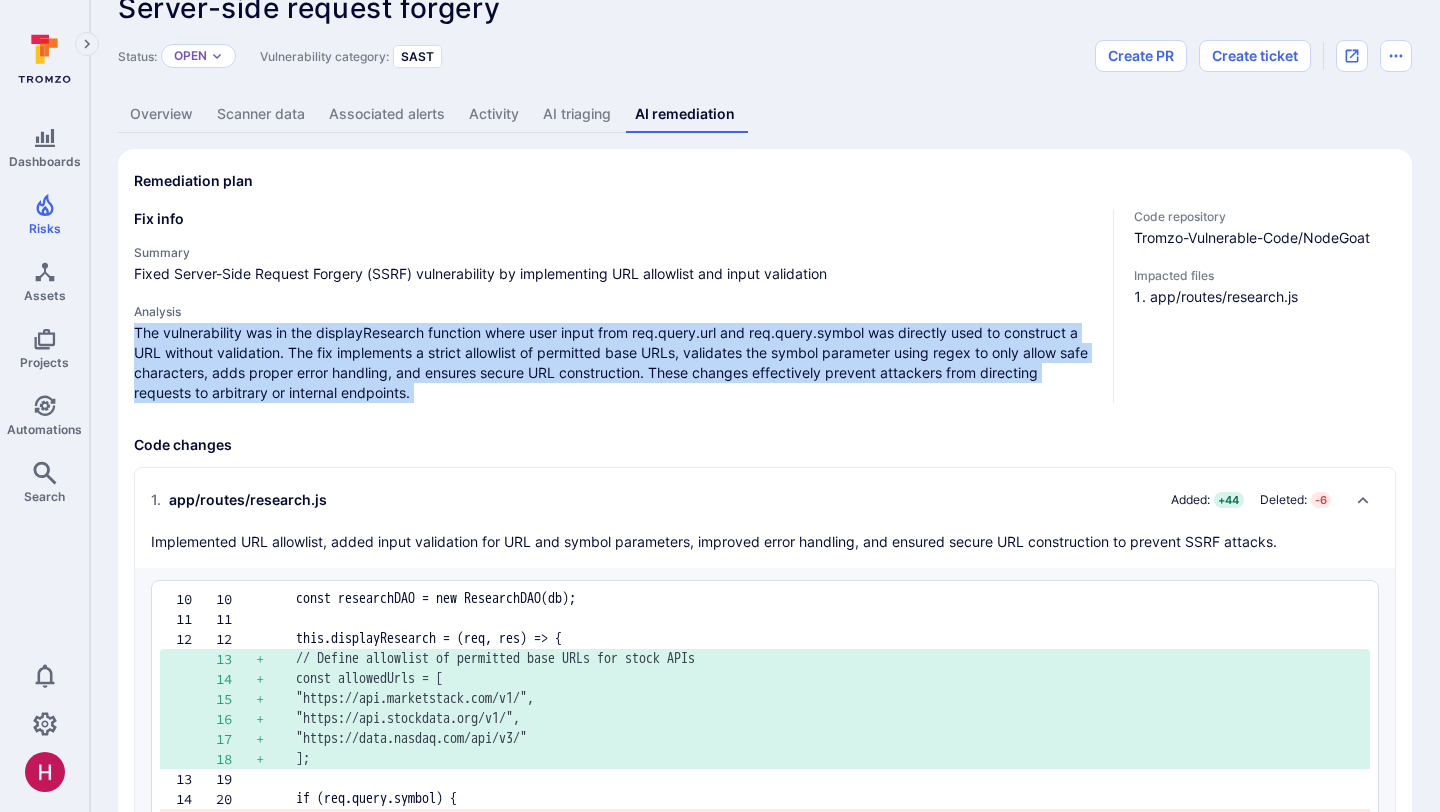 click on "The vulnerability was in the displayResearch function where user input from req.query.url and req.query.symbol was directly used to construct a URL without validation. The fix implements a strict allowlist of permitted base URLs, validates the symbol parameter using regex to only allow safe characters, adds proper error handling, and ensures secure URL construction. These changes effectively prevent attackers from directing requests to arbitrary or internal endpoints." at bounding box center [615, 363] 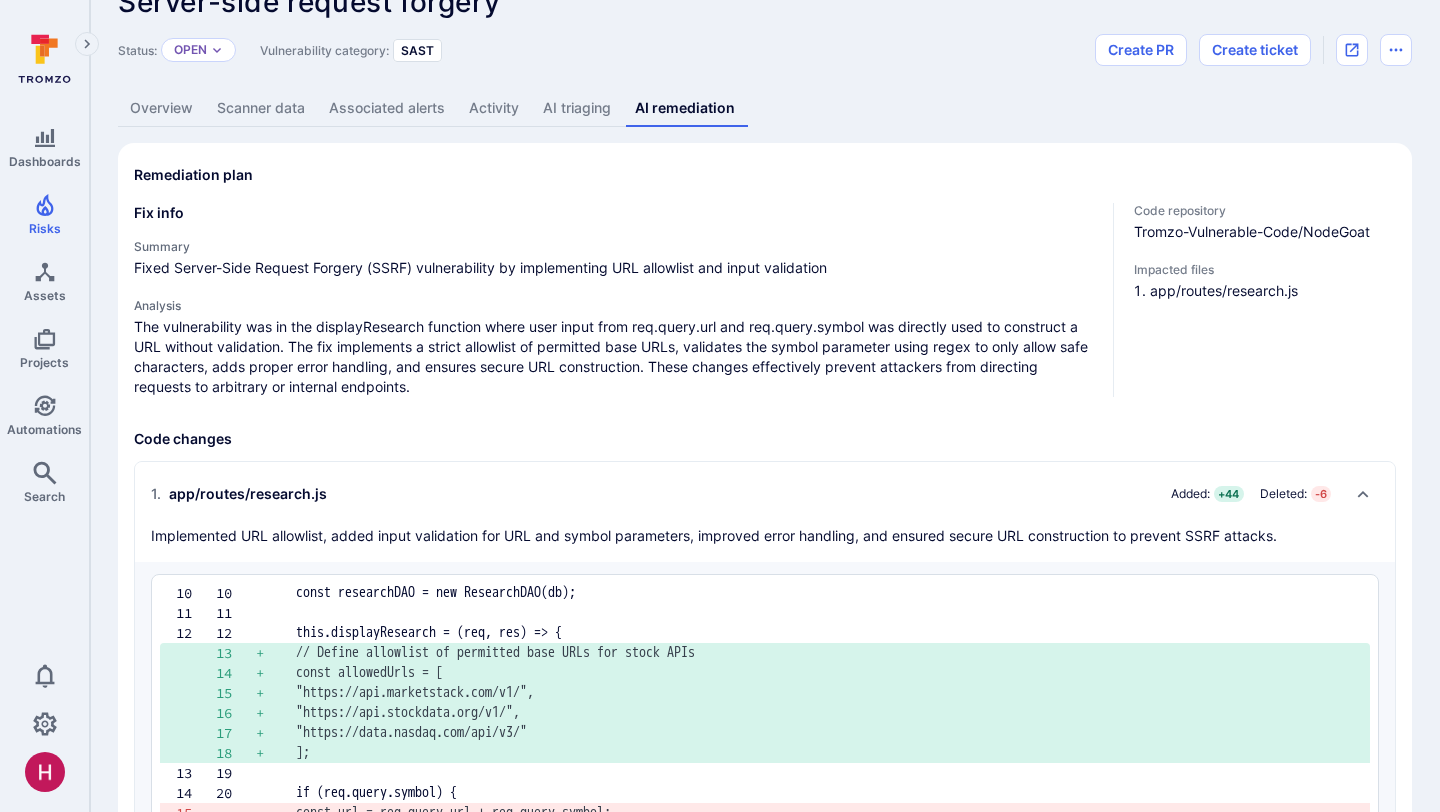 scroll, scrollTop: 0, scrollLeft: 0, axis: both 